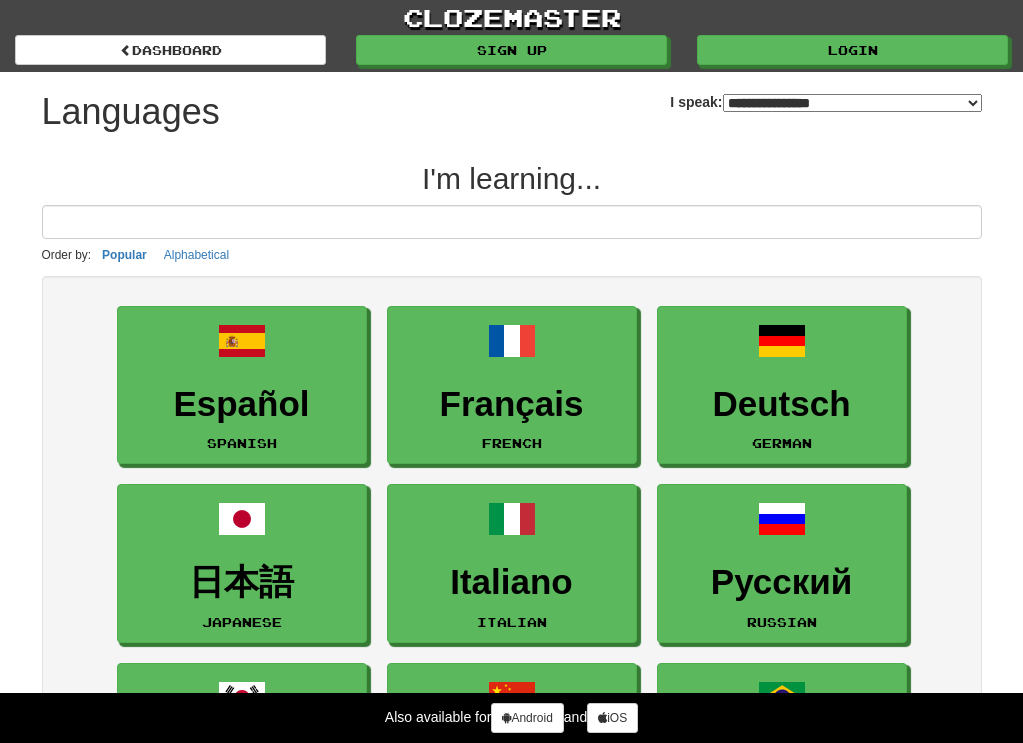 select on "*******" 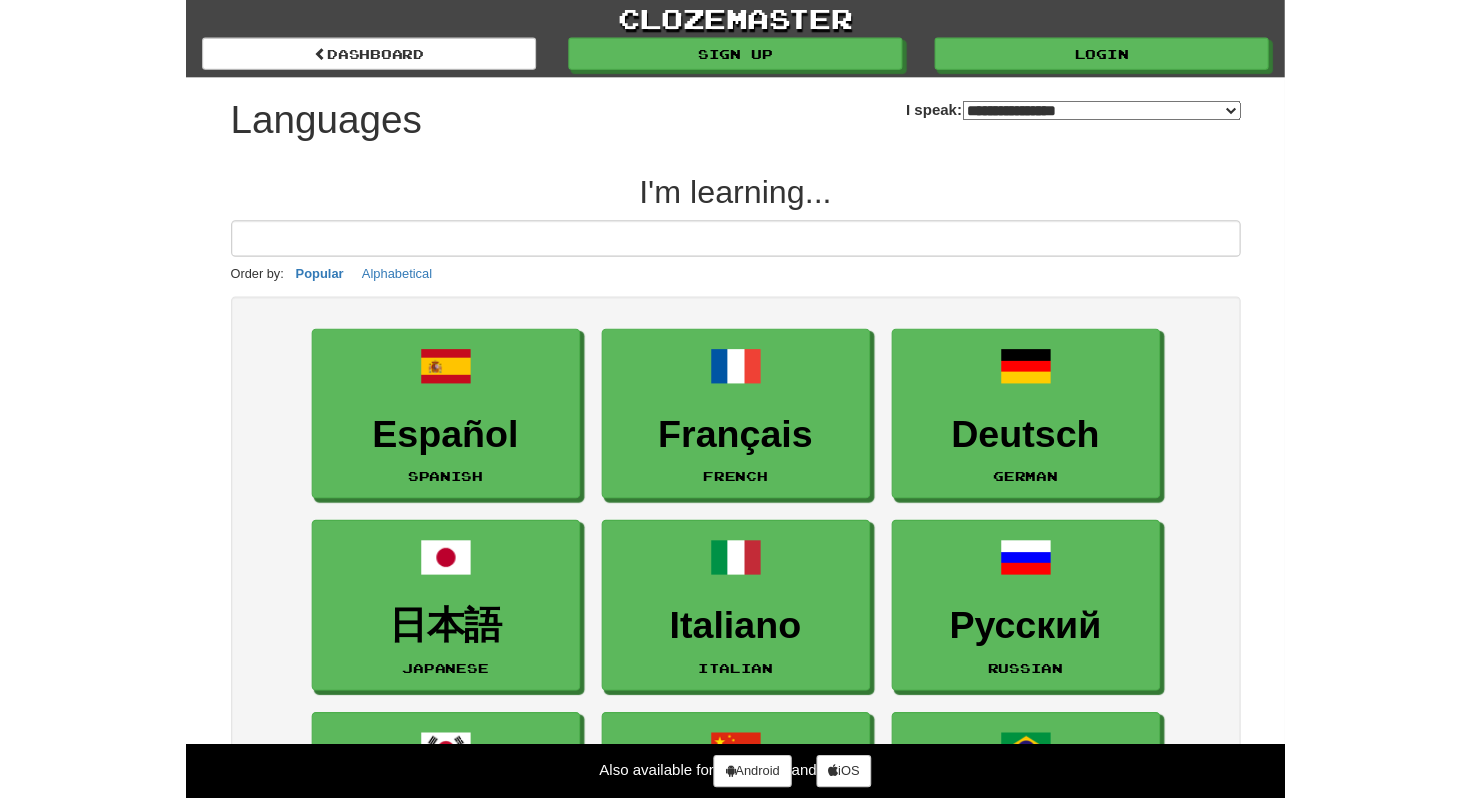 scroll, scrollTop: 0, scrollLeft: 0, axis: both 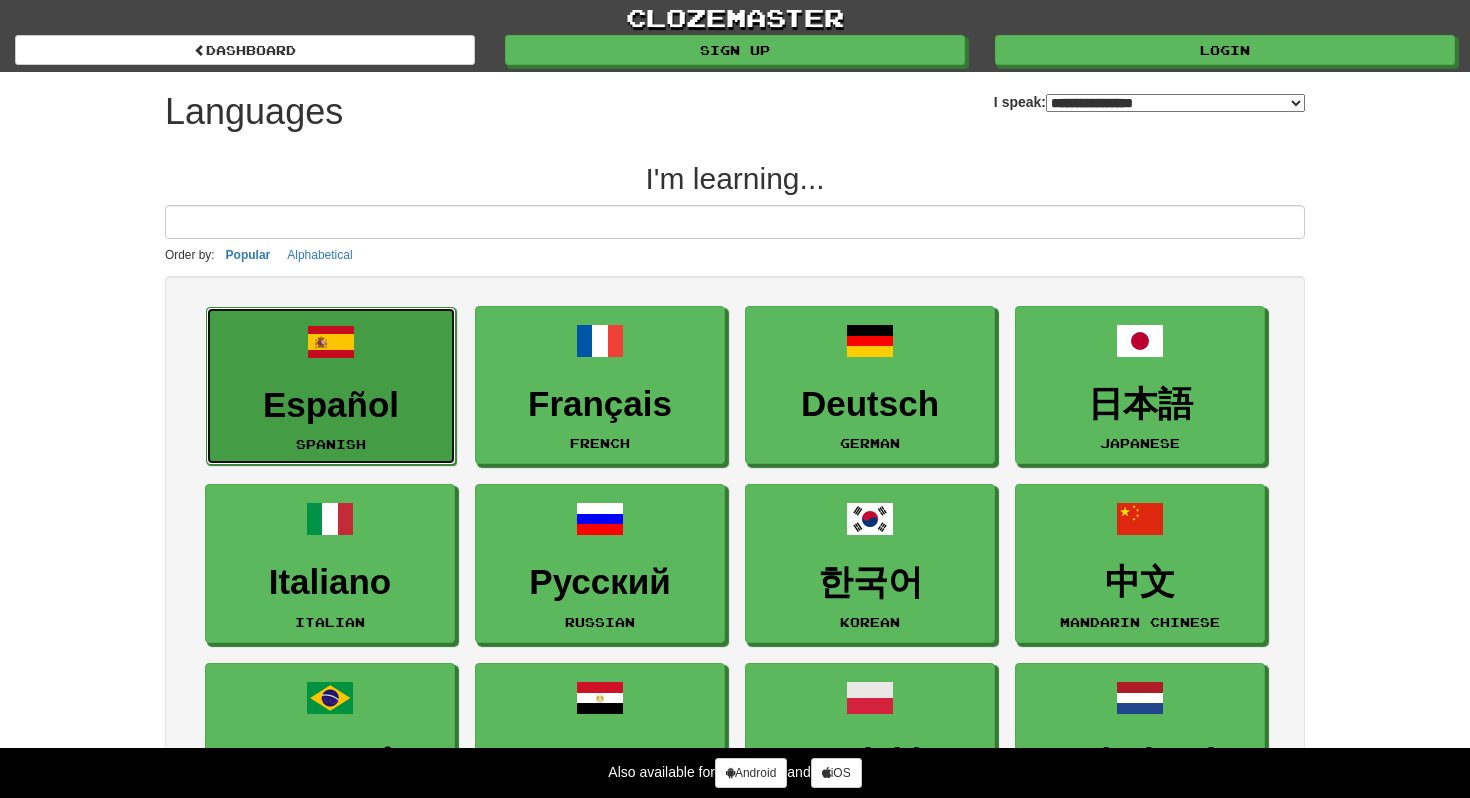 click on "Español" at bounding box center (331, 405) 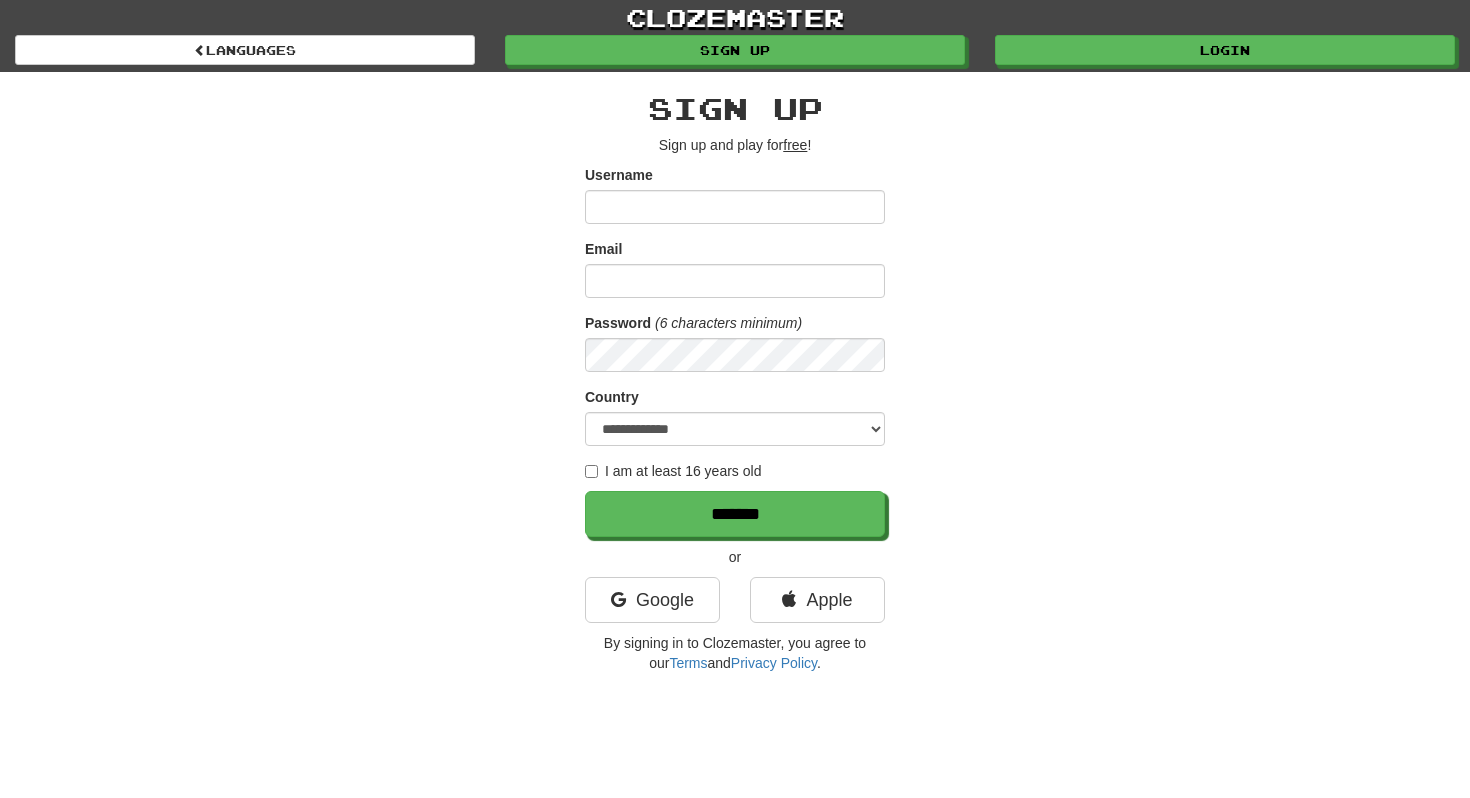 scroll, scrollTop: 0, scrollLeft: 0, axis: both 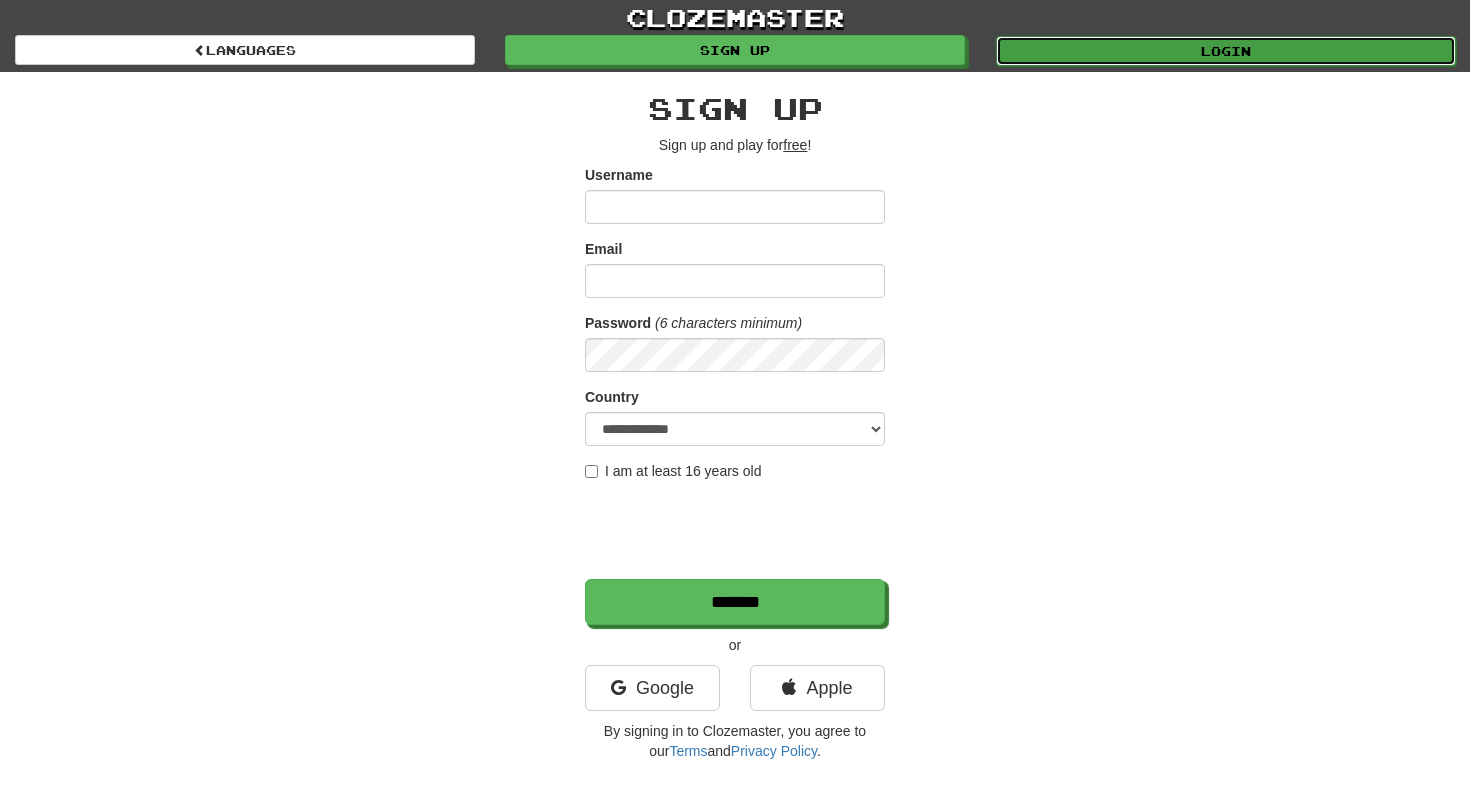 click on "Login" at bounding box center (1226, 51) 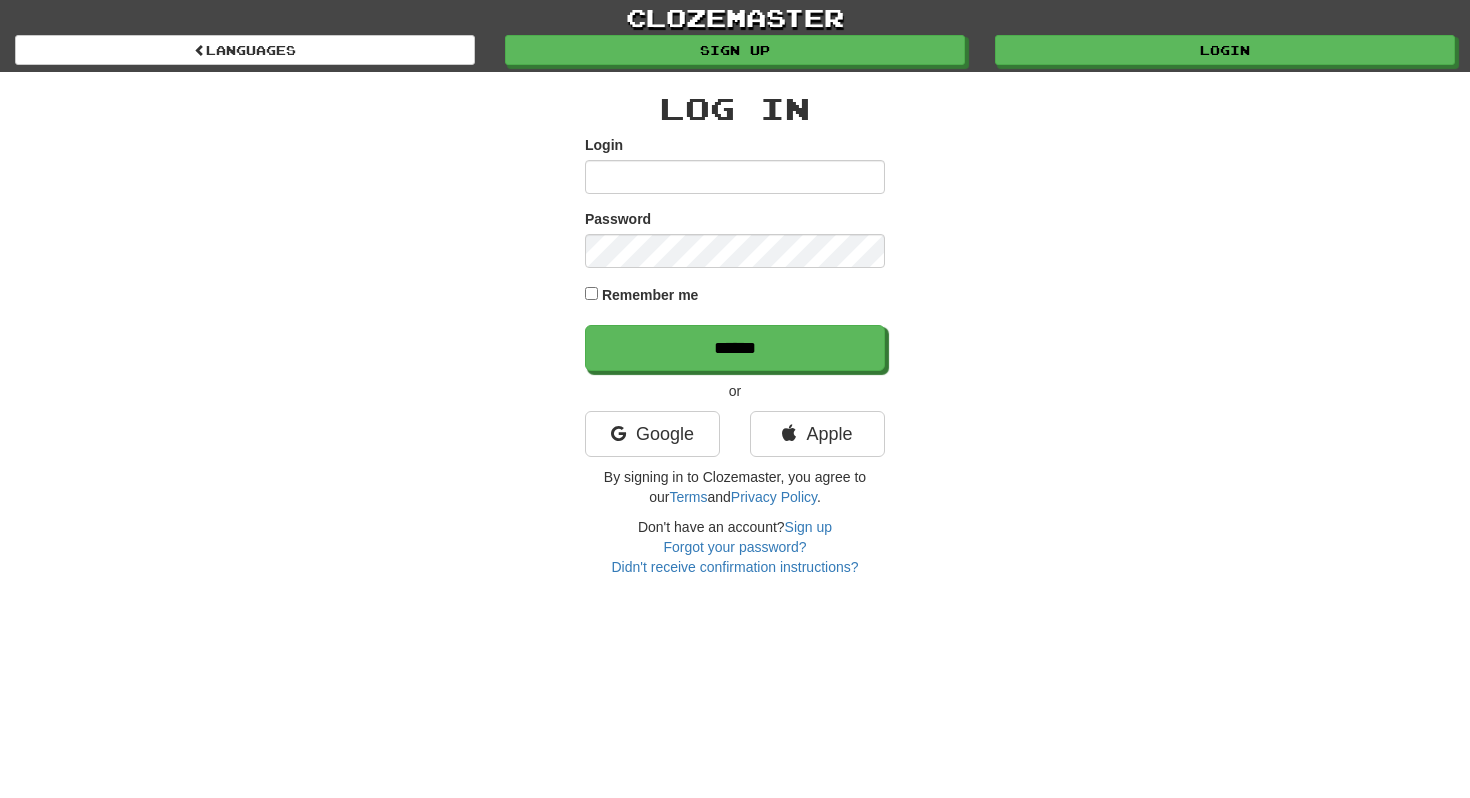 scroll, scrollTop: 0, scrollLeft: 0, axis: both 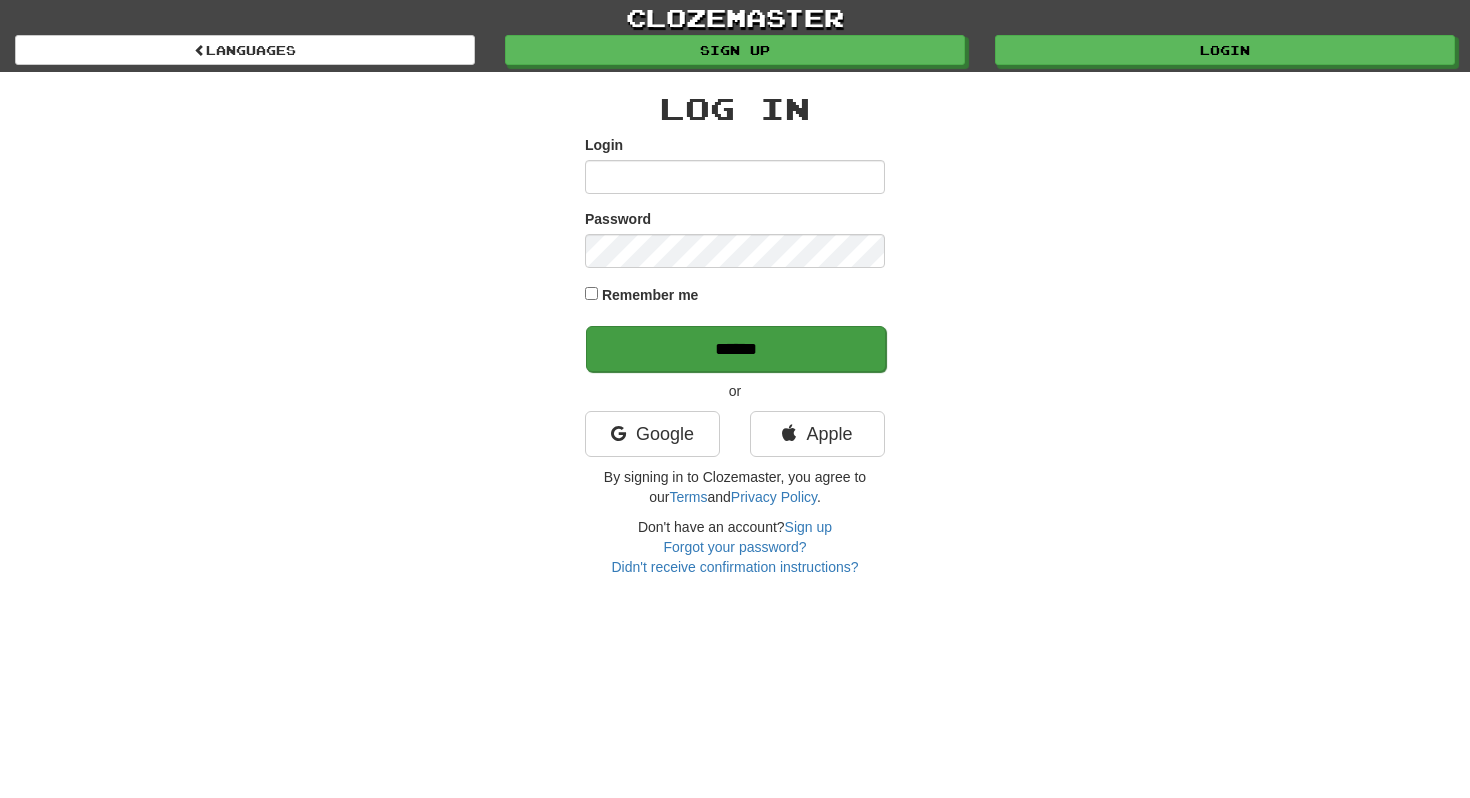 type on "**********" 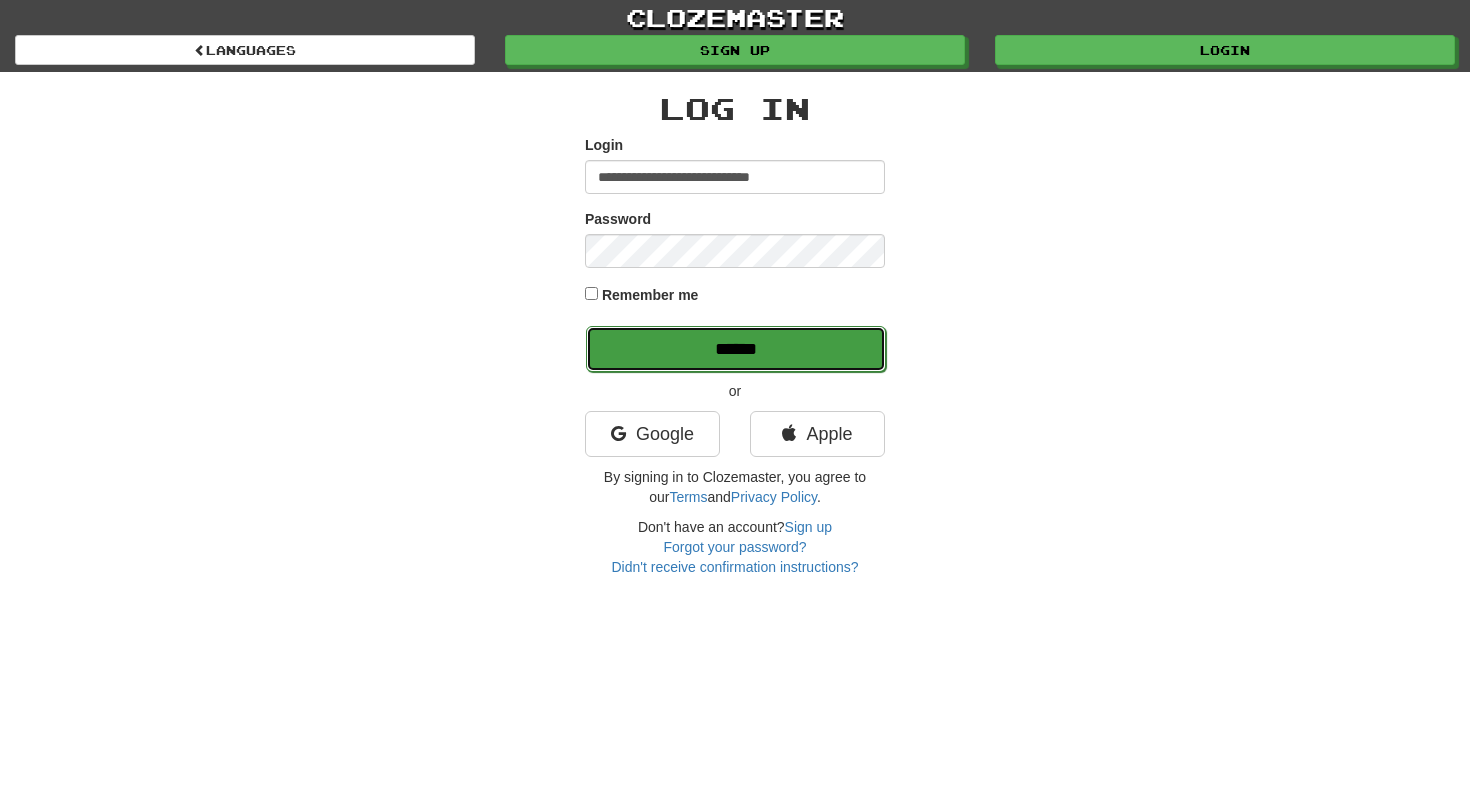 click on "******" at bounding box center [736, 349] 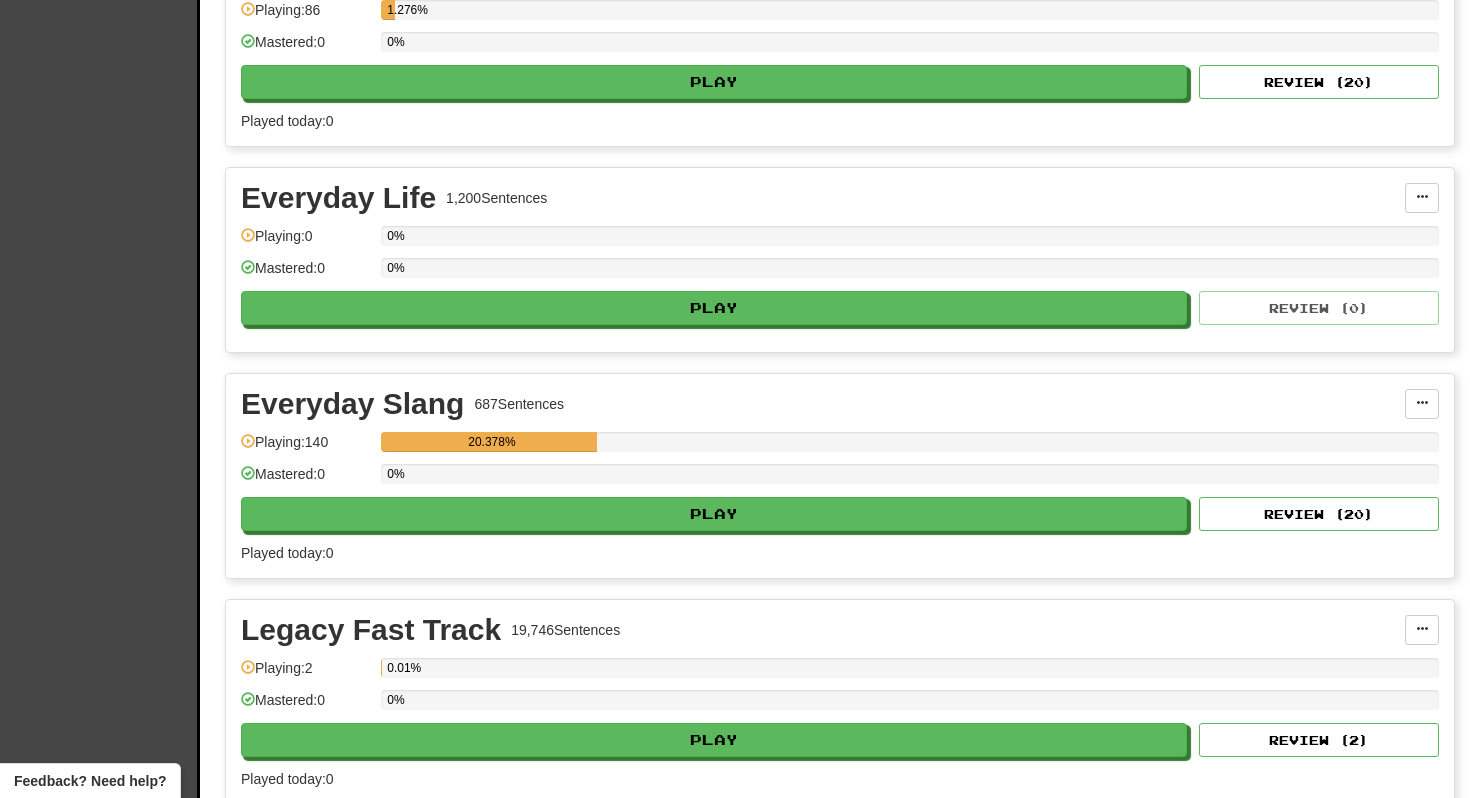 scroll, scrollTop: 1429, scrollLeft: 0, axis: vertical 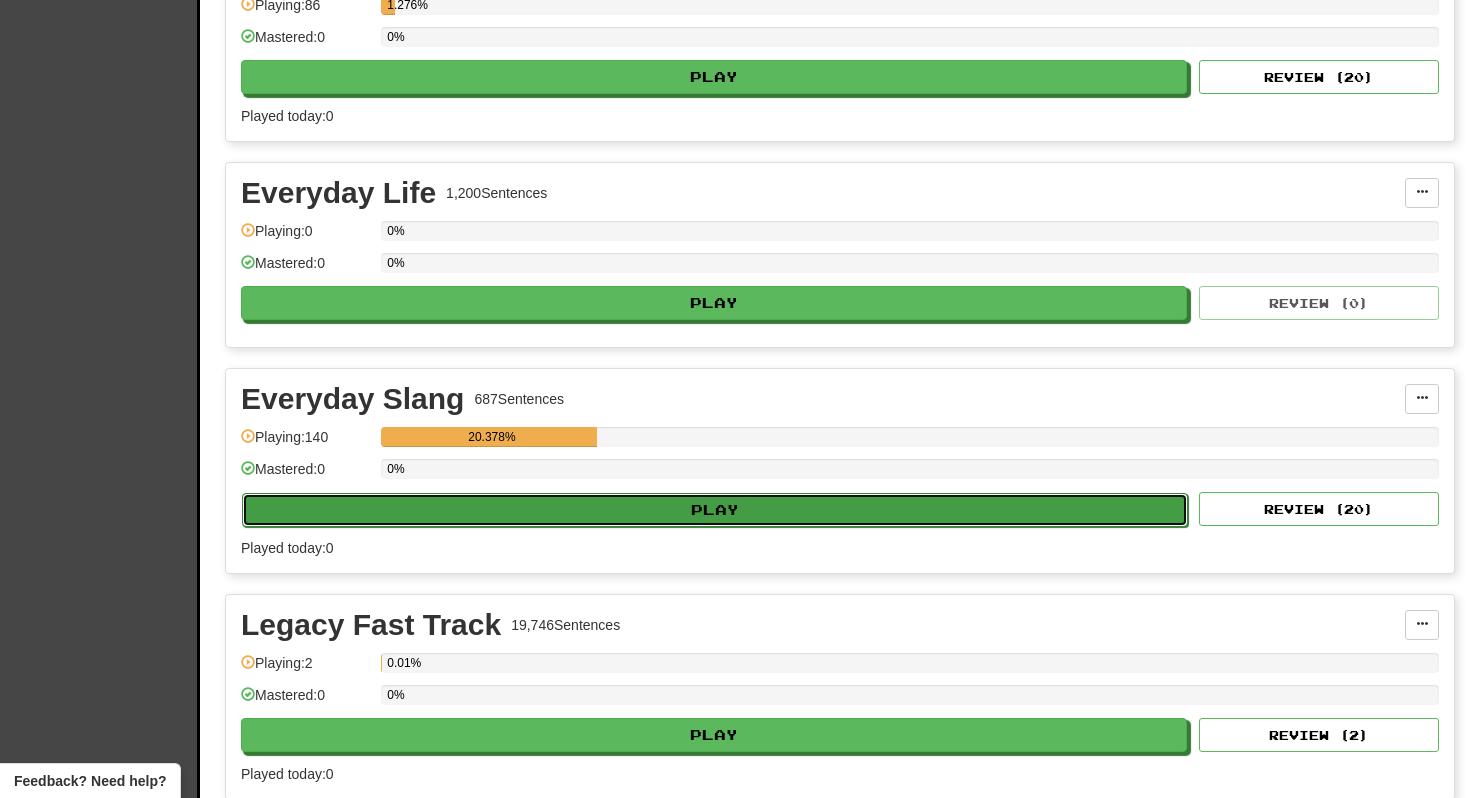 click on "Play" at bounding box center [715, 510] 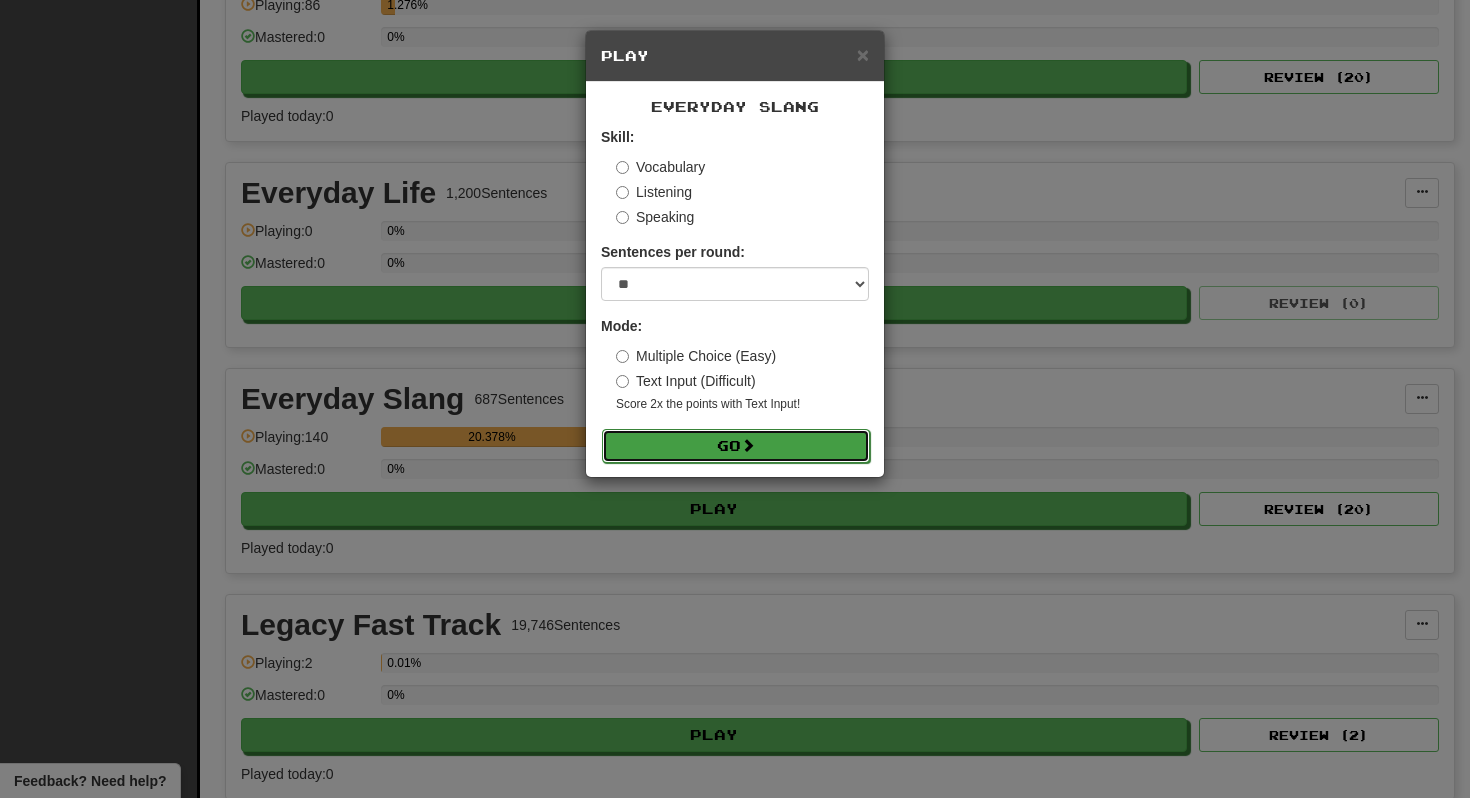 click on "Go" at bounding box center (736, 446) 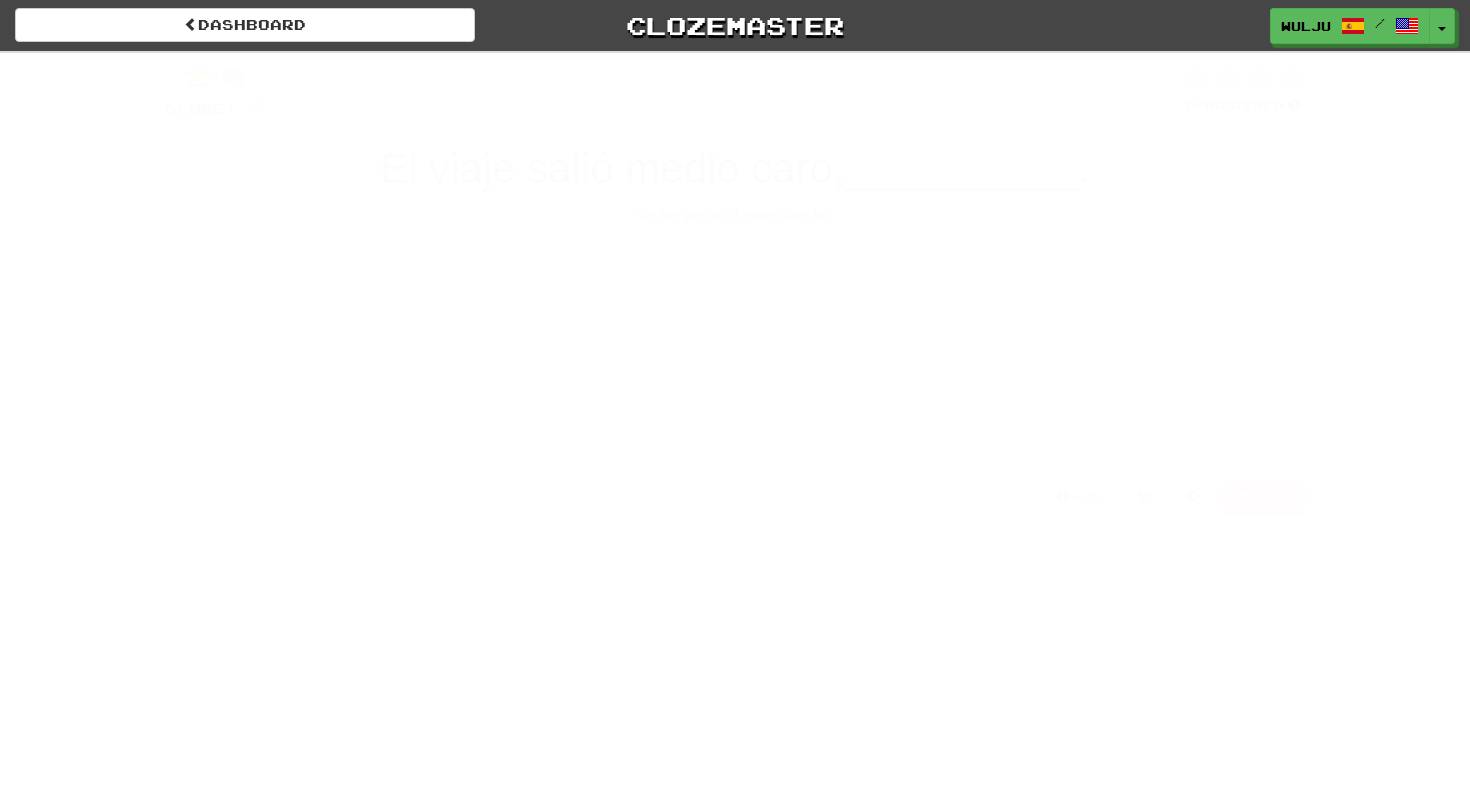 scroll, scrollTop: 0, scrollLeft: 0, axis: both 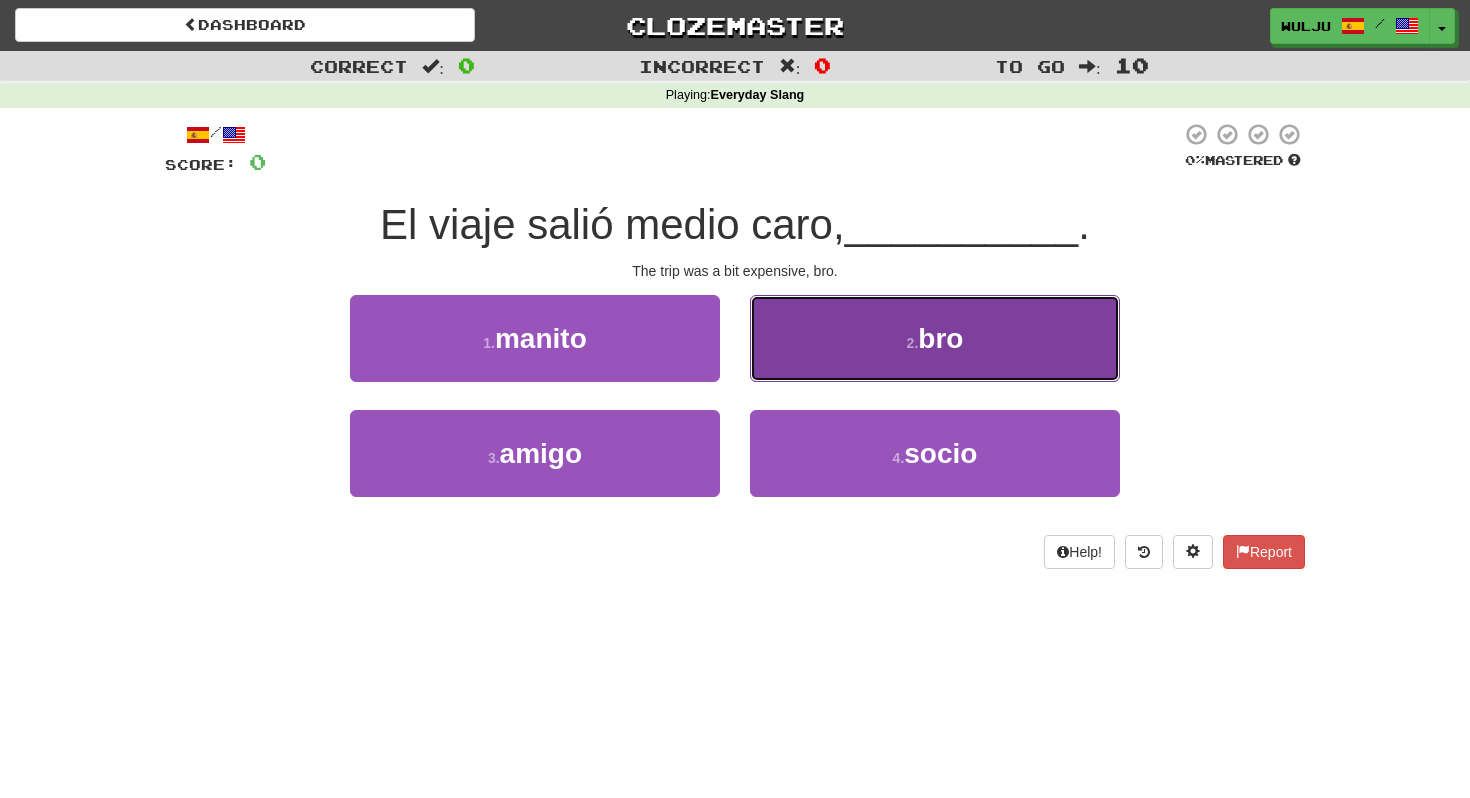 click on "2 . bro" at bounding box center [935, 338] 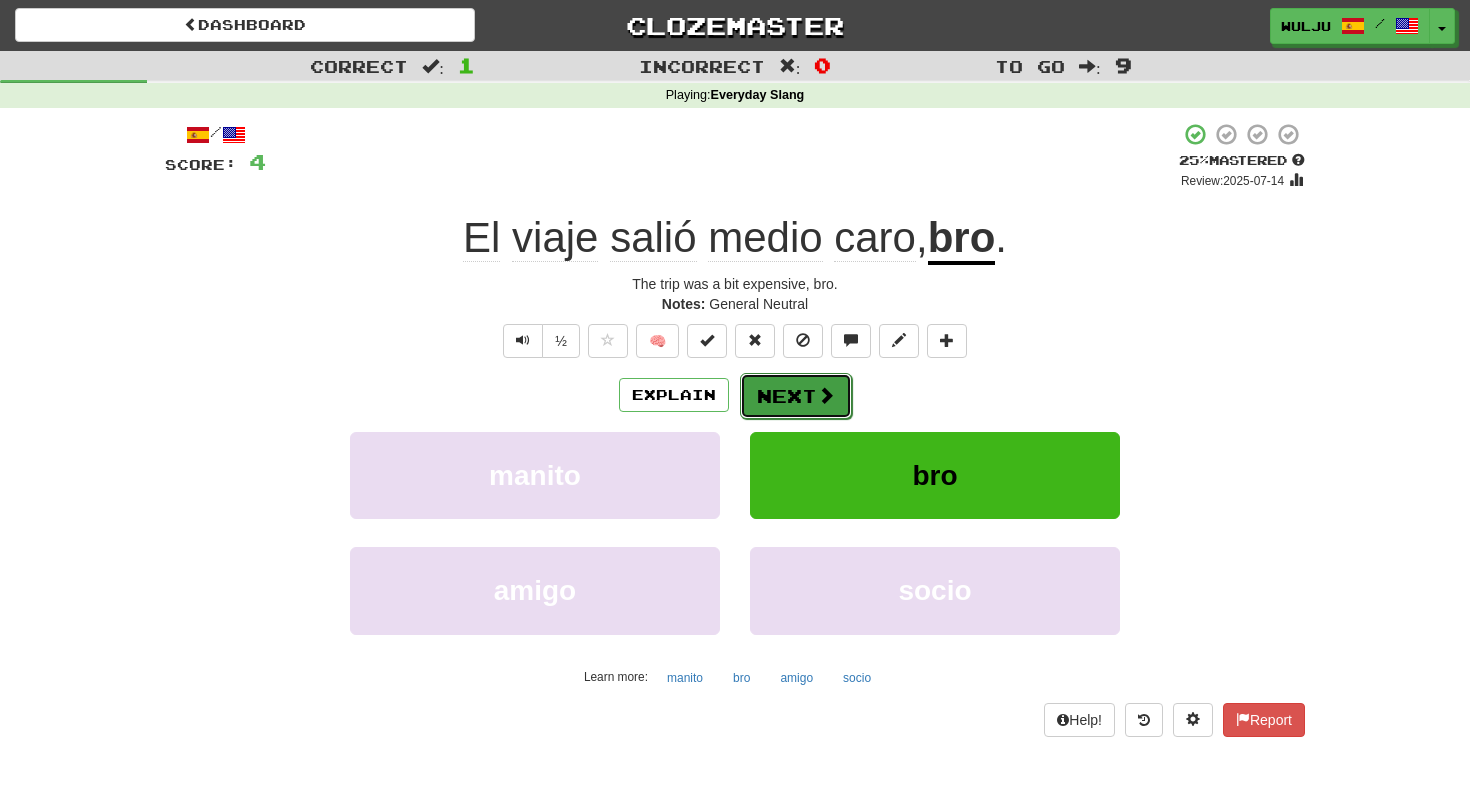 click on "Next" at bounding box center [796, 396] 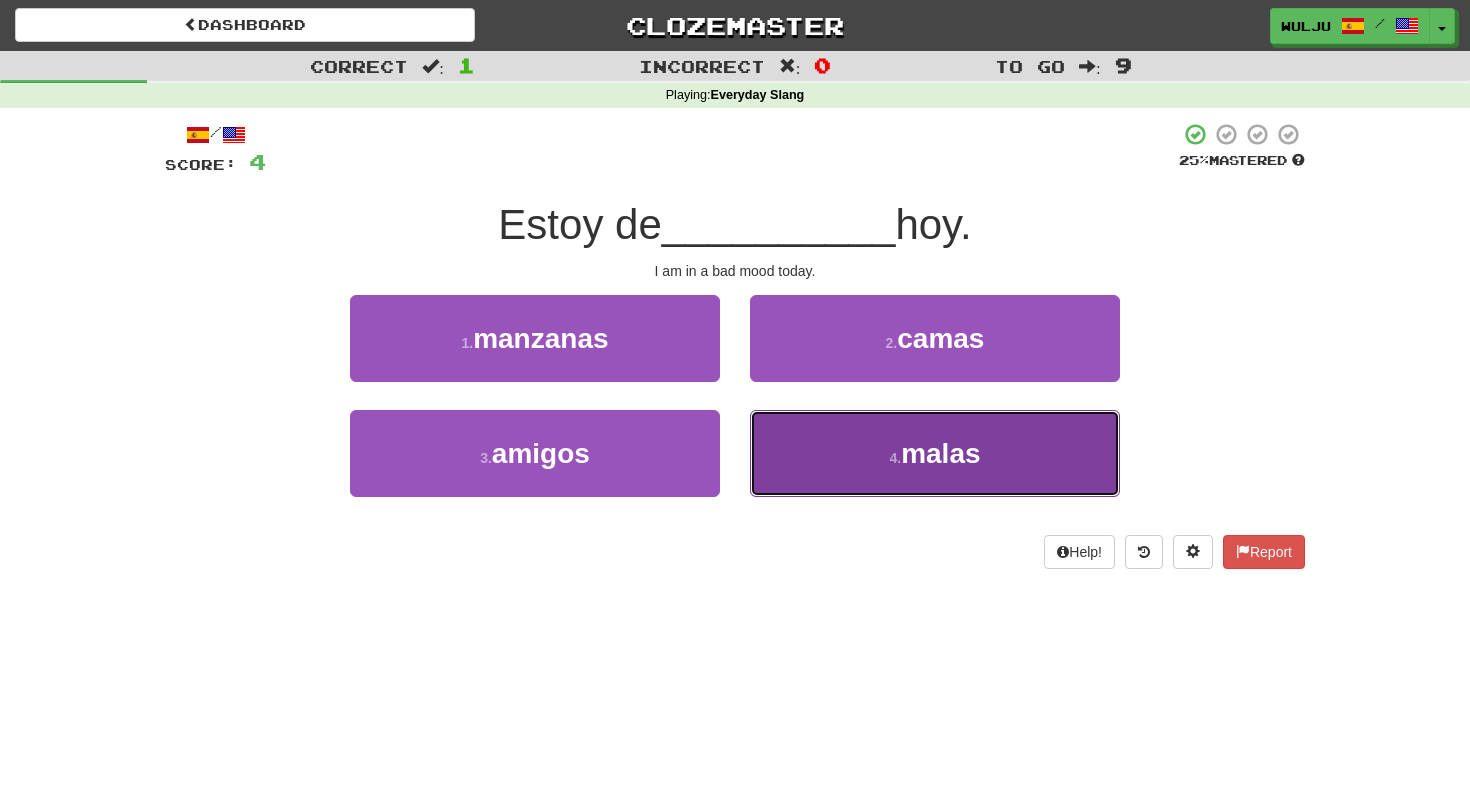 click on "4 . malas" at bounding box center (935, 453) 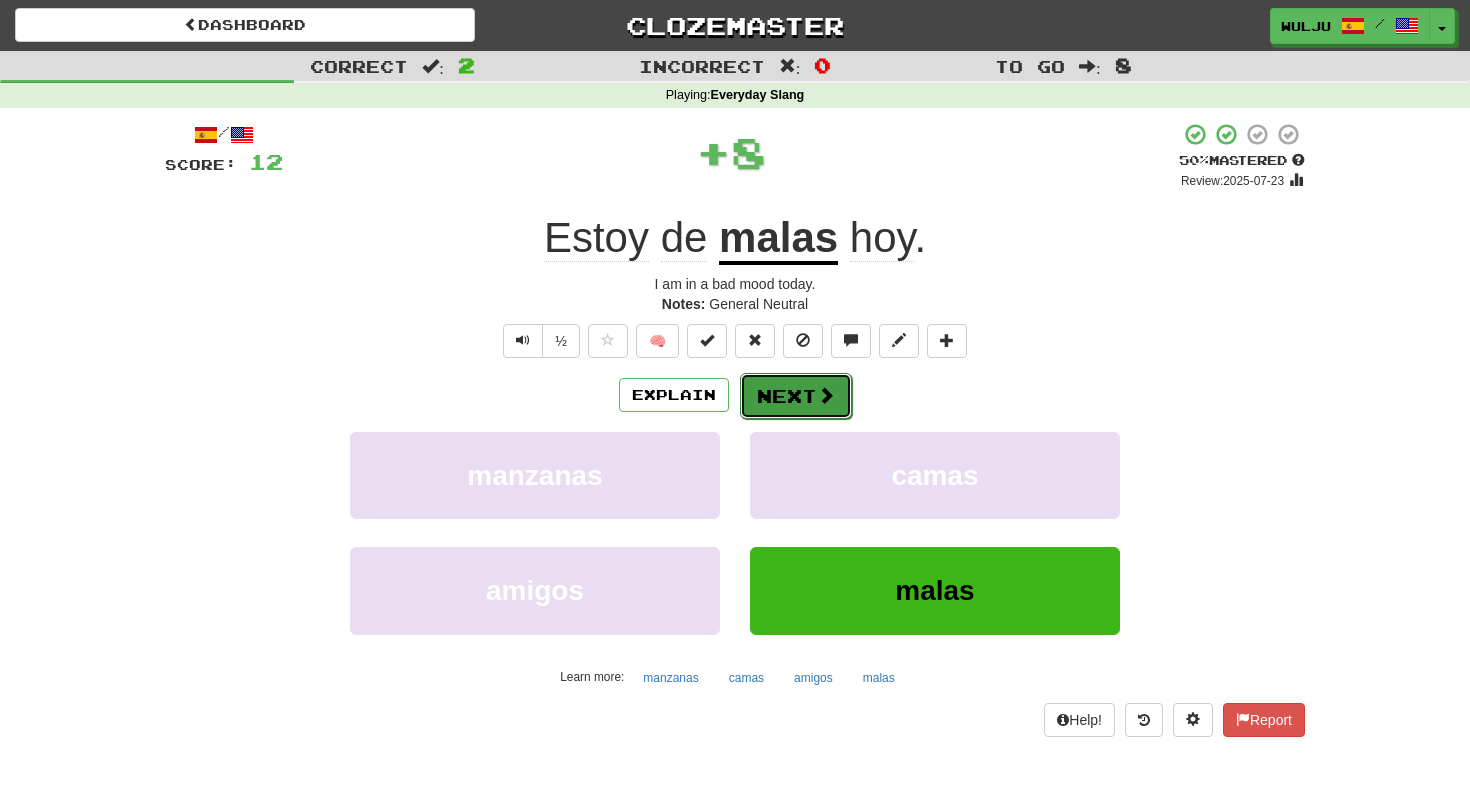 click on "Next" at bounding box center (796, 396) 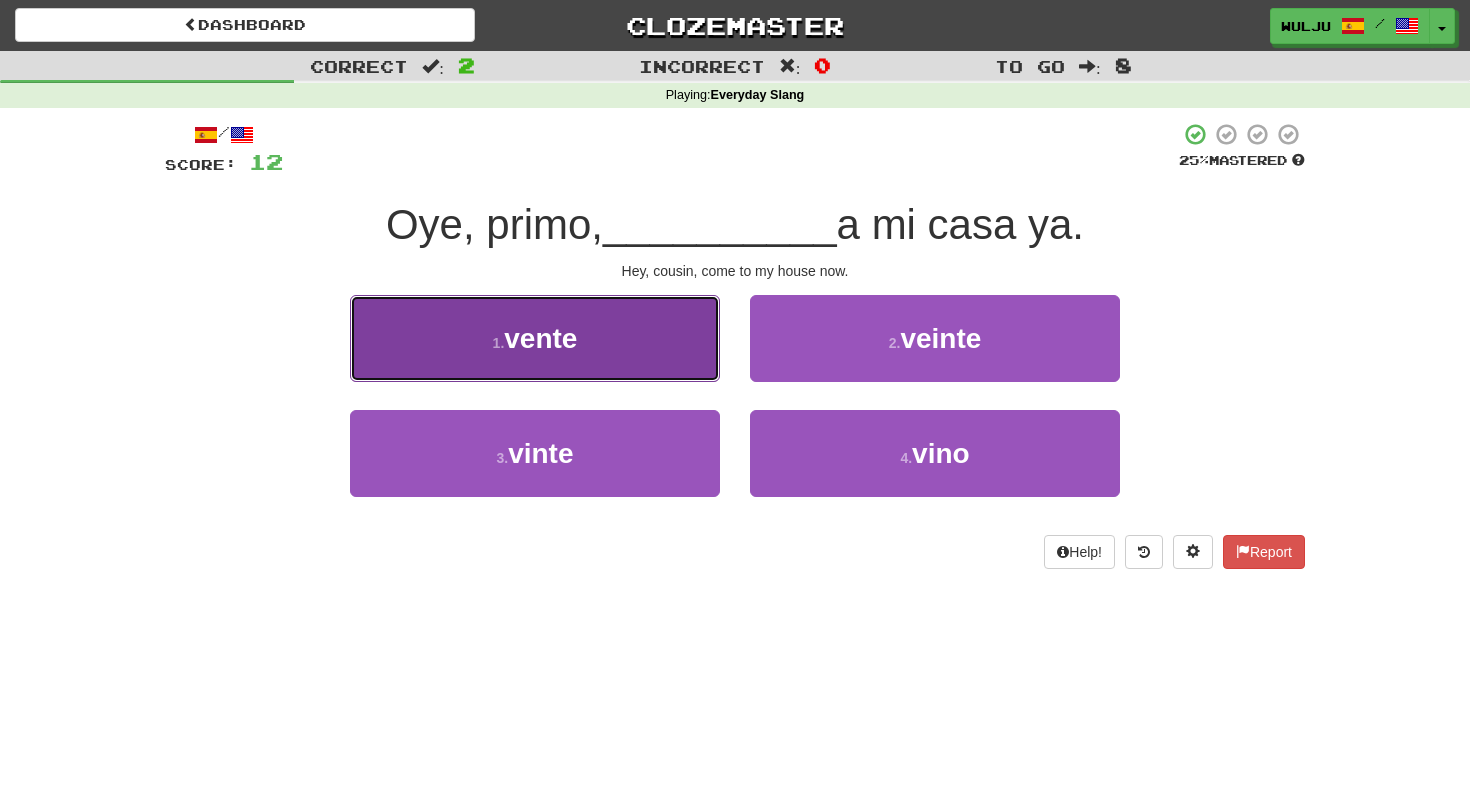 click on "1 . vente" at bounding box center (535, 338) 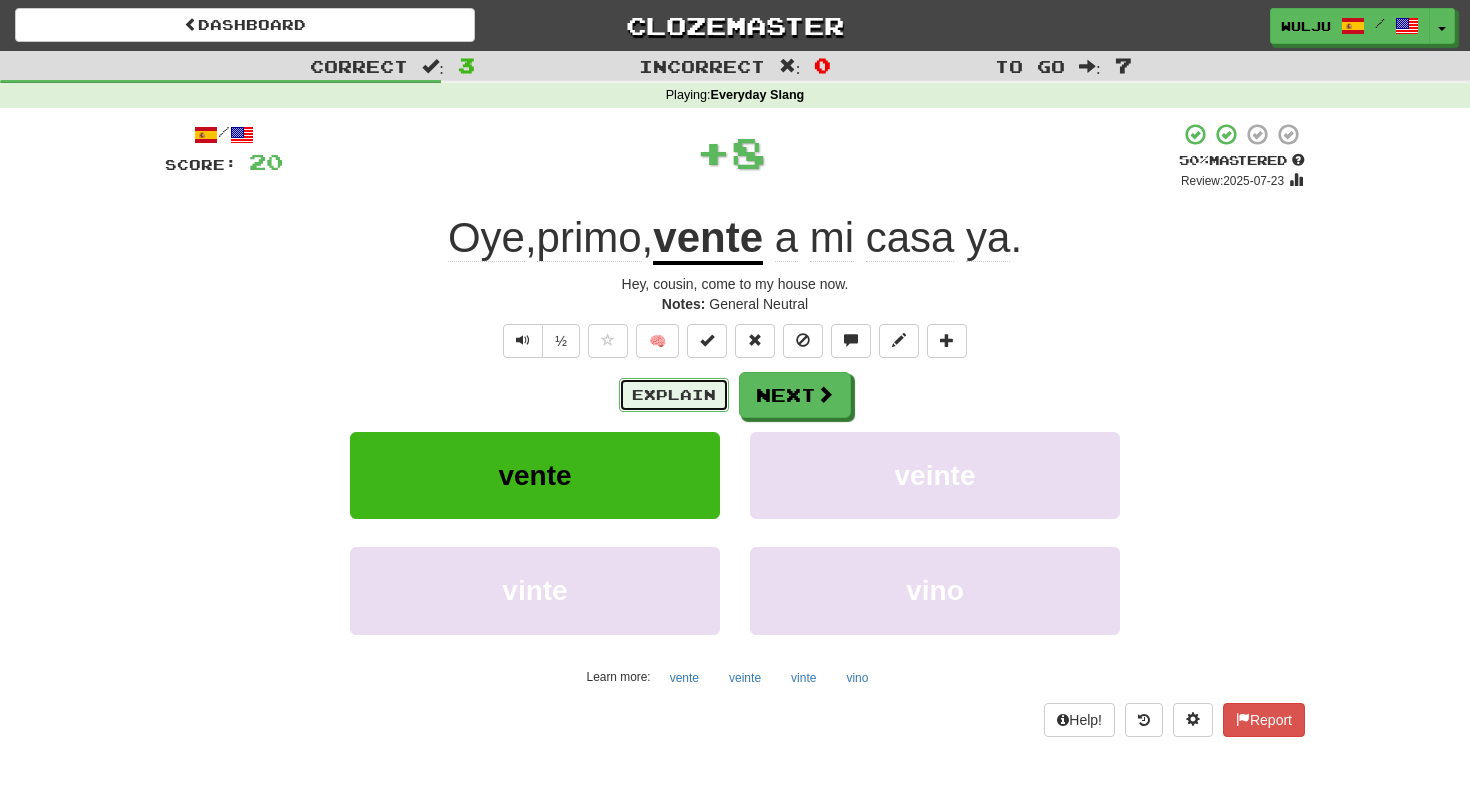 click on "Explain" at bounding box center [674, 395] 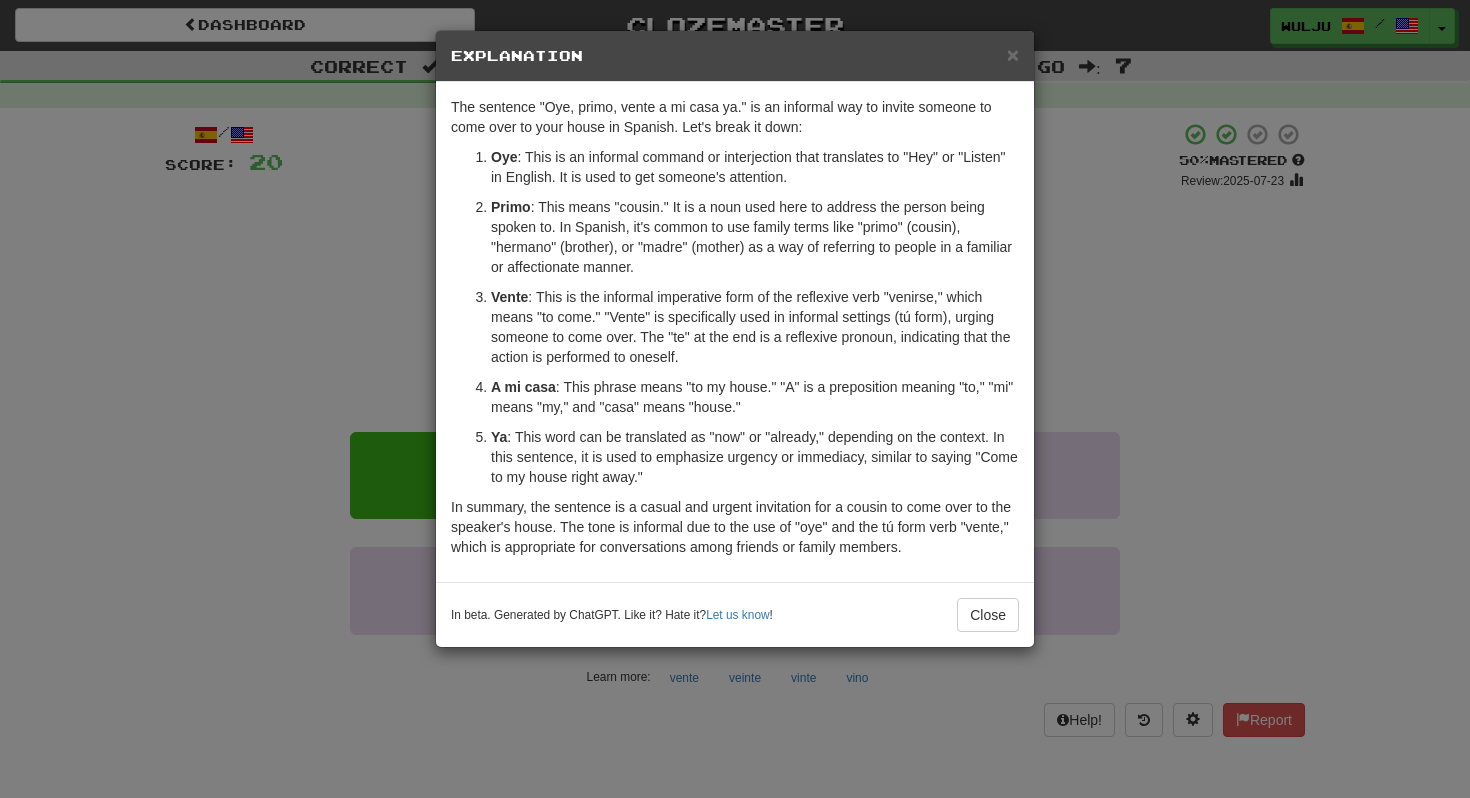 click on "× Explanation The sentence "Oye, primo, vente a mi casa ya." is an informal way to invite someone to come over to your house in Spanish. Let's break it down:
Oye : This is an informal command or interjection that translates to "Hey" or "Listen" in English. It is used to get someone's attention.
Primo : This means "cousin." It is a noun used here to address the person being spoken to. In Spanish, it's common to use family terms like "primo" (cousin), "hermano" (brother), or "madre" (mother) as a way of referring to people in a familiar or affectionate manner.
Vente : This is the informal imperative form of the reflexive verb "venirse," which means "to come." "Vente" is specifically used in informal settings (tú form), urging someone to come over. The "te" at the end is a reflexive pronoun, indicating that the action is performed to oneself.
A mi casa : This phrase means "to my house." "A" is a preposition meaning "to," "mi" means "my," and "casa" means "house."
Ya
! Close" at bounding box center (735, 399) 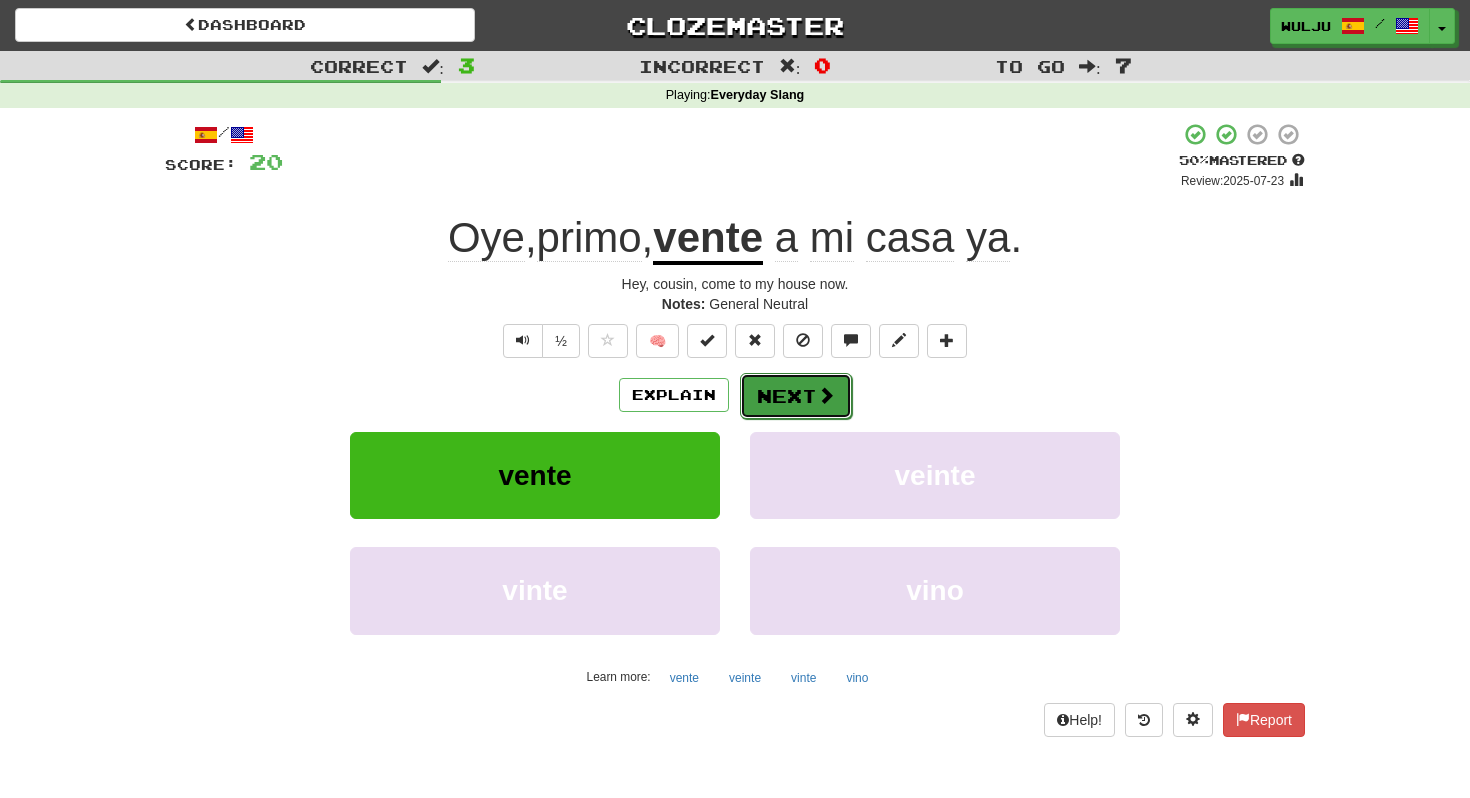 click on "Next" at bounding box center [796, 396] 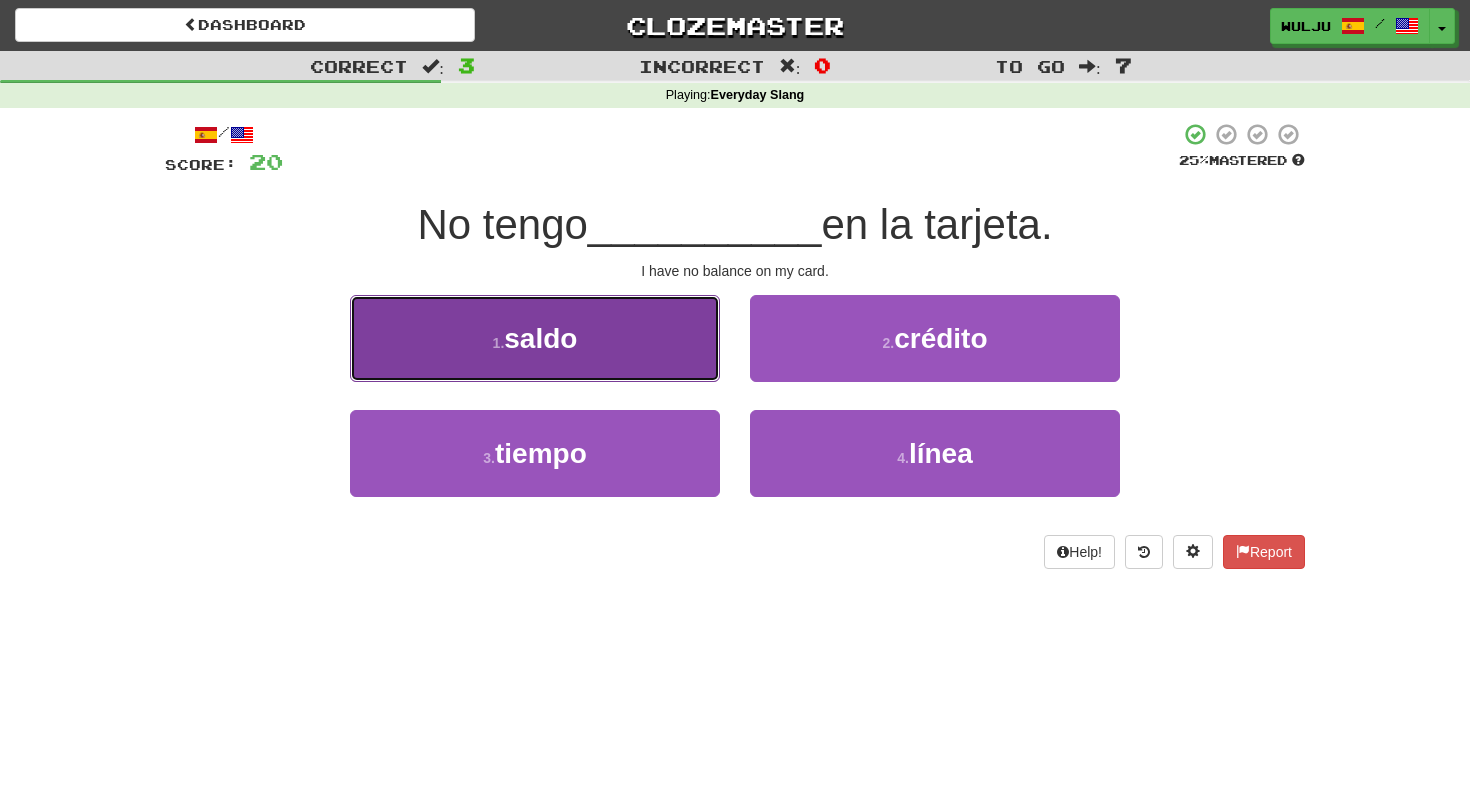 click on "1 .  saldo" at bounding box center [535, 338] 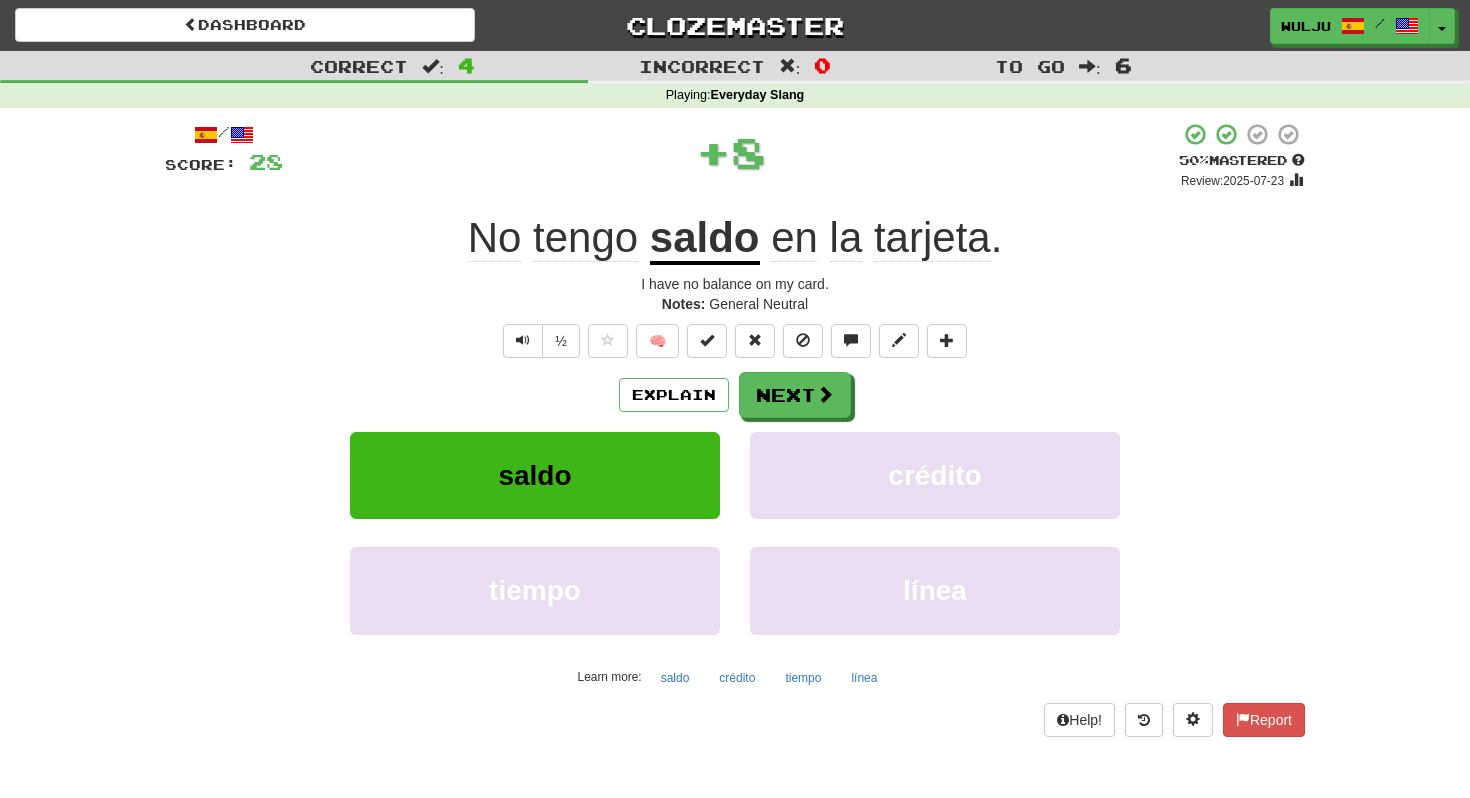 click on "/ Score: 28 + 8 50 % Mastered Review: 2025-07-23 No tengo saldo en la tarjeta . I have no balance on my card. Notes: General Neutral ½ 🧠 Explain Next saldo crédito tiempo línea Learn more: saldo crédito tiempo línea Help! Report" at bounding box center [735, 429] 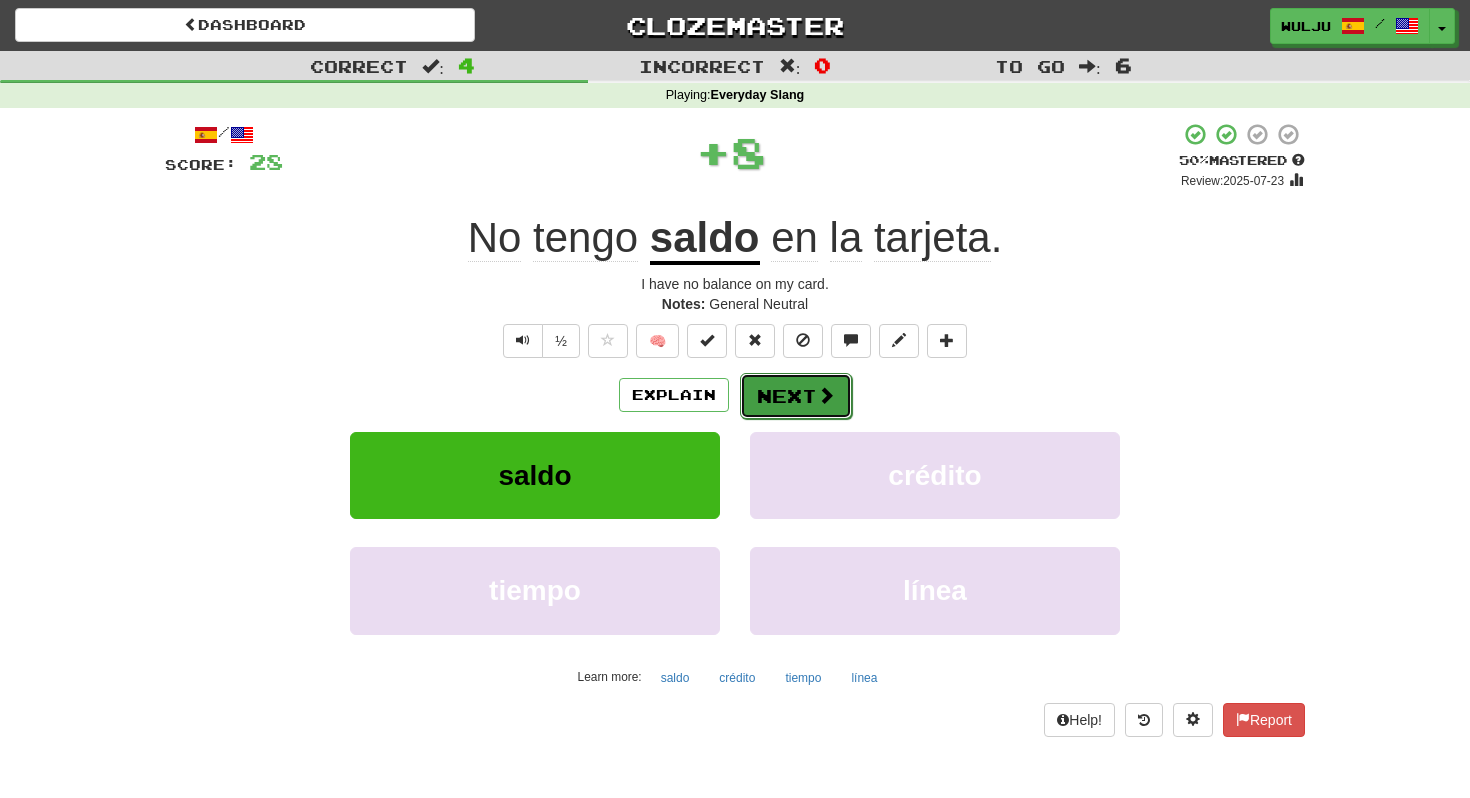 click on "Next" at bounding box center (796, 396) 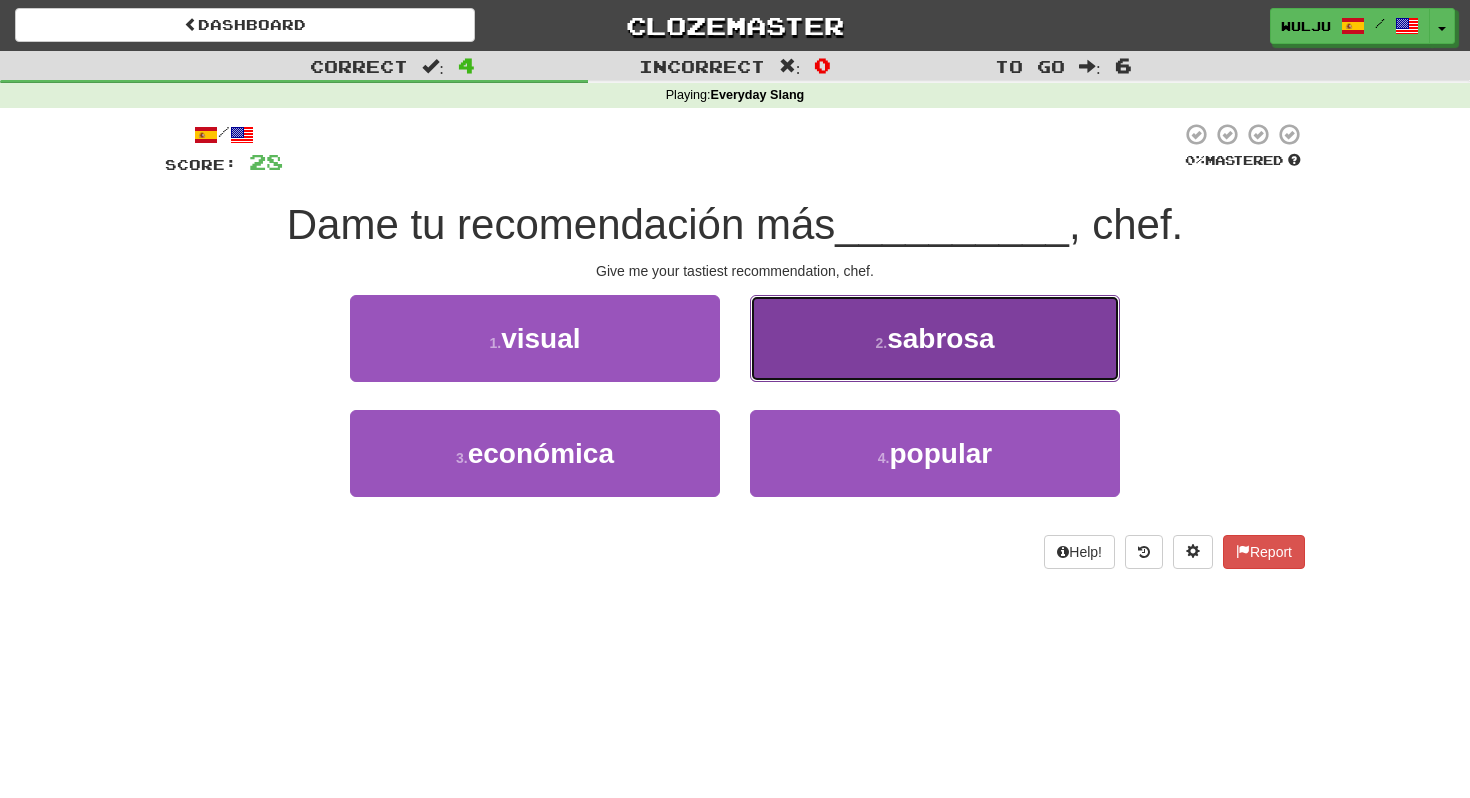 click on "2 . sabrosa" at bounding box center (935, 338) 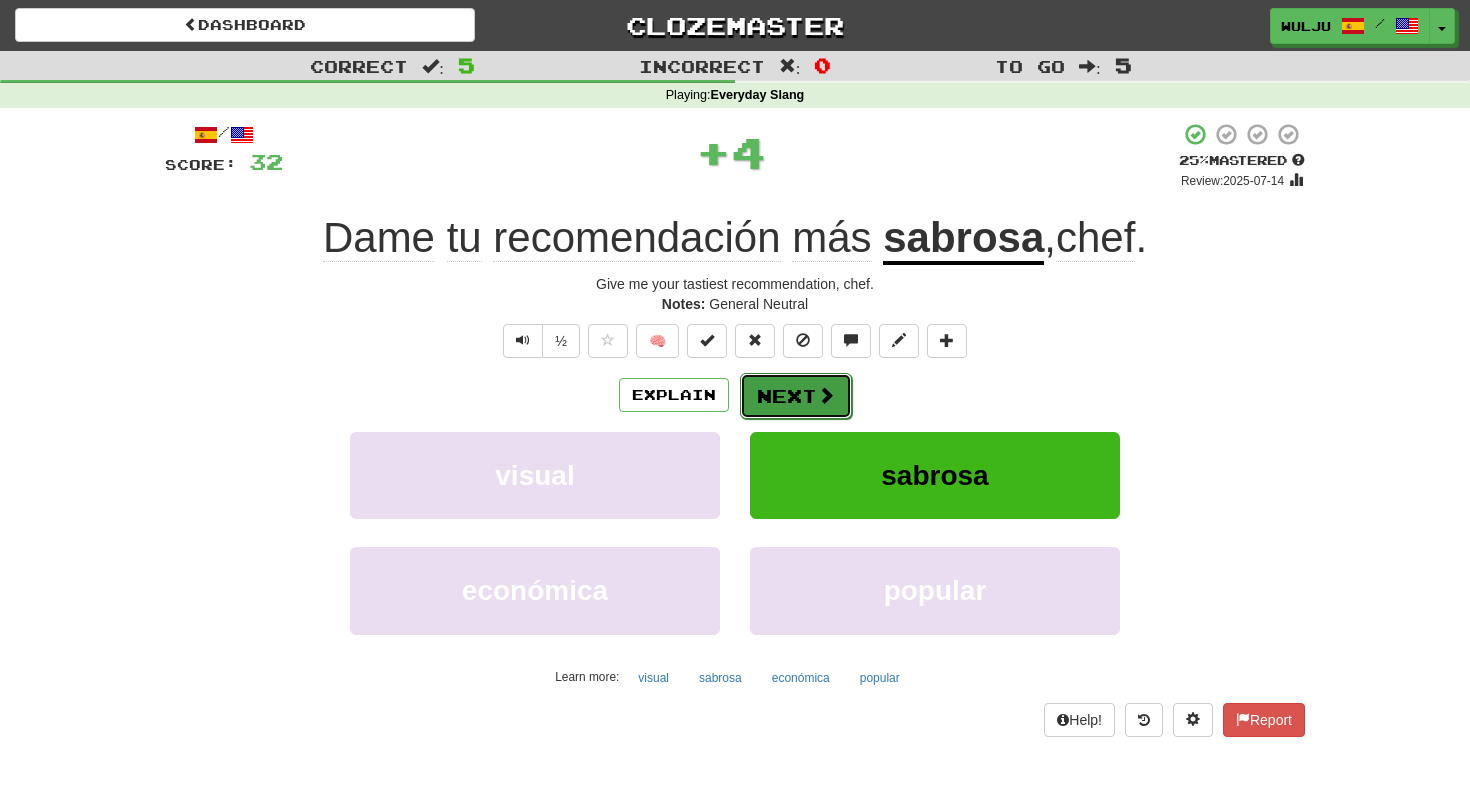 click on "Next" at bounding box center (796, 396) 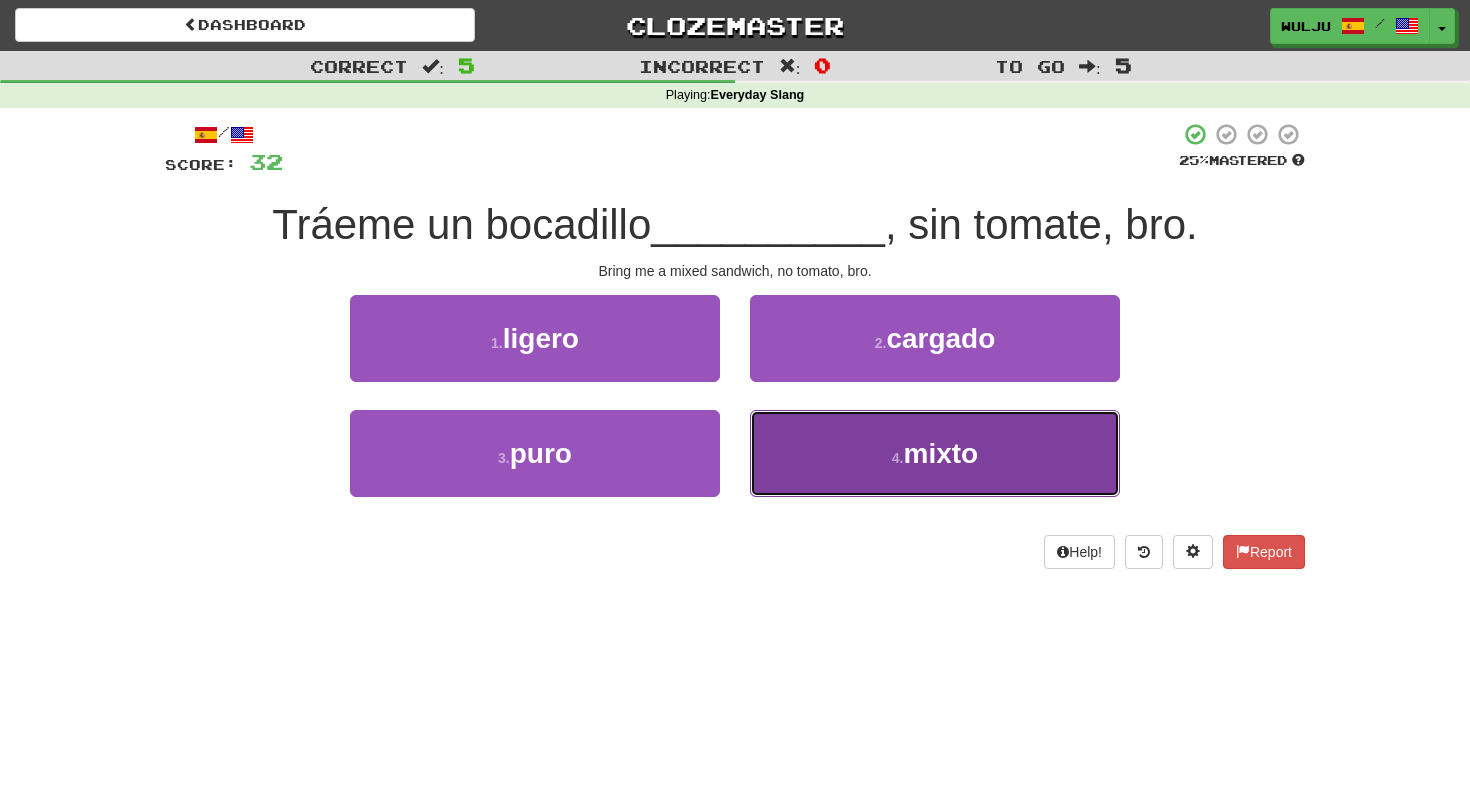 click on "4 . mixto" at bounding box center [935, 453] 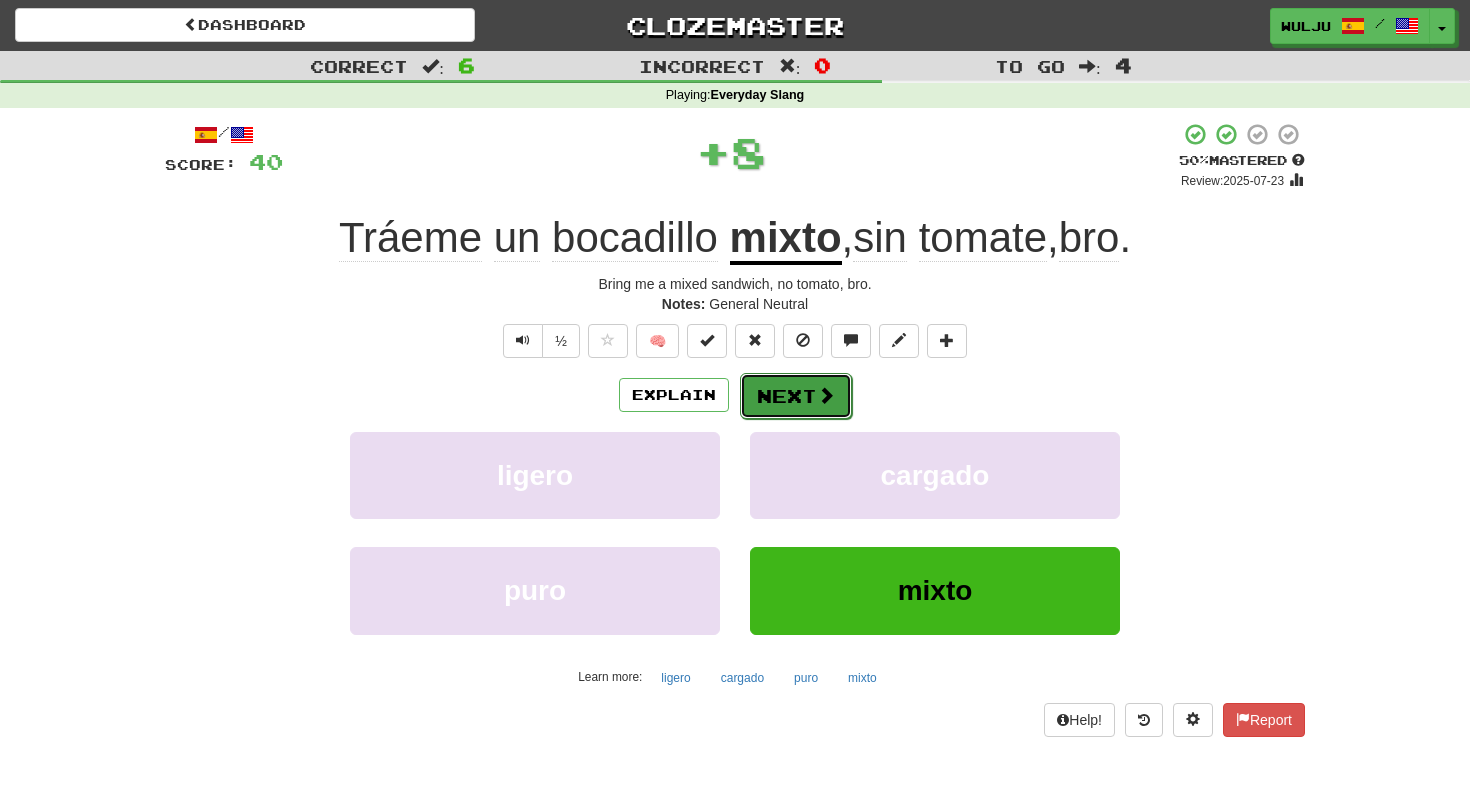 click on "Next" at bounding box center (796, 396) 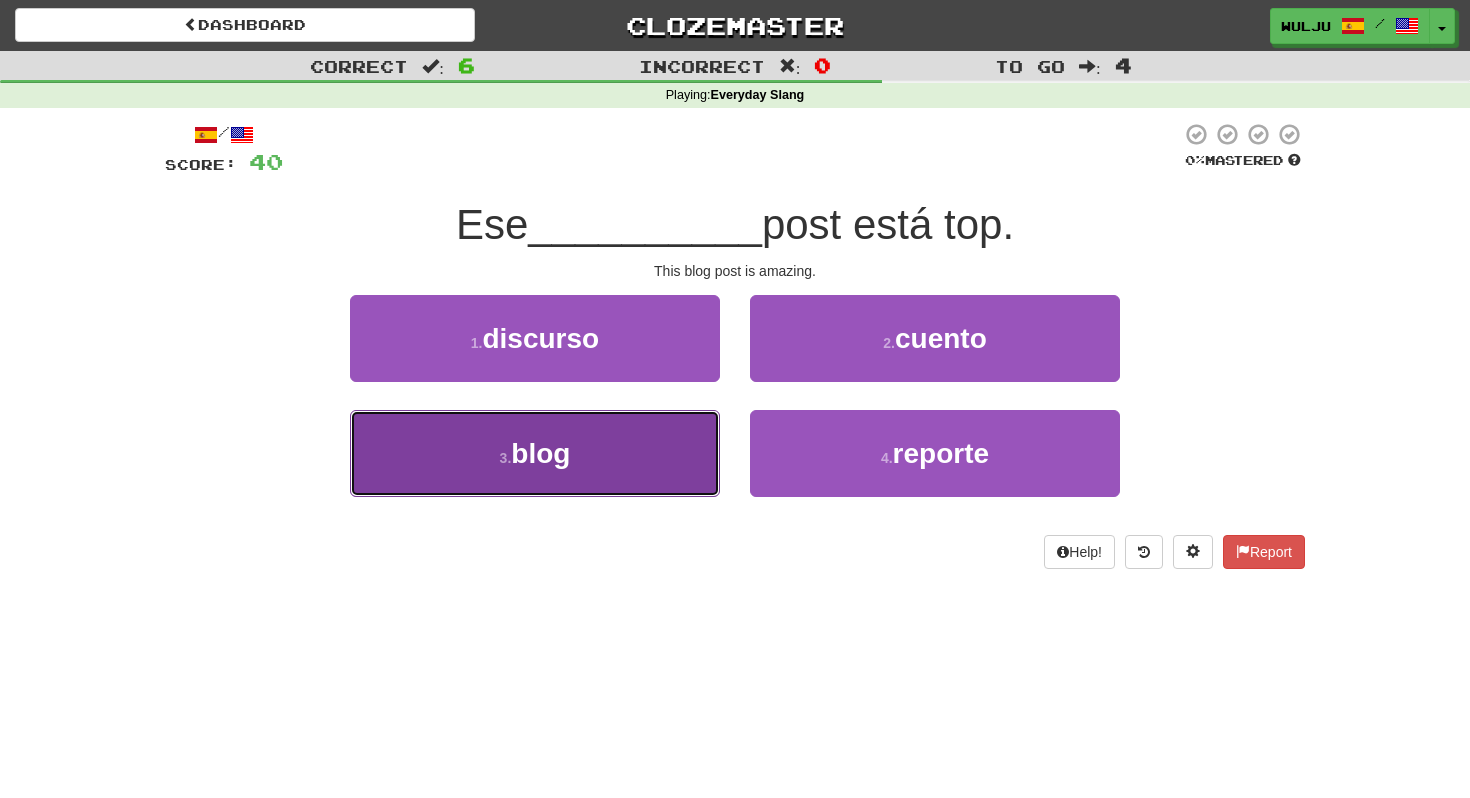 click on "3 .  blog" at bounding box center (535, 453) 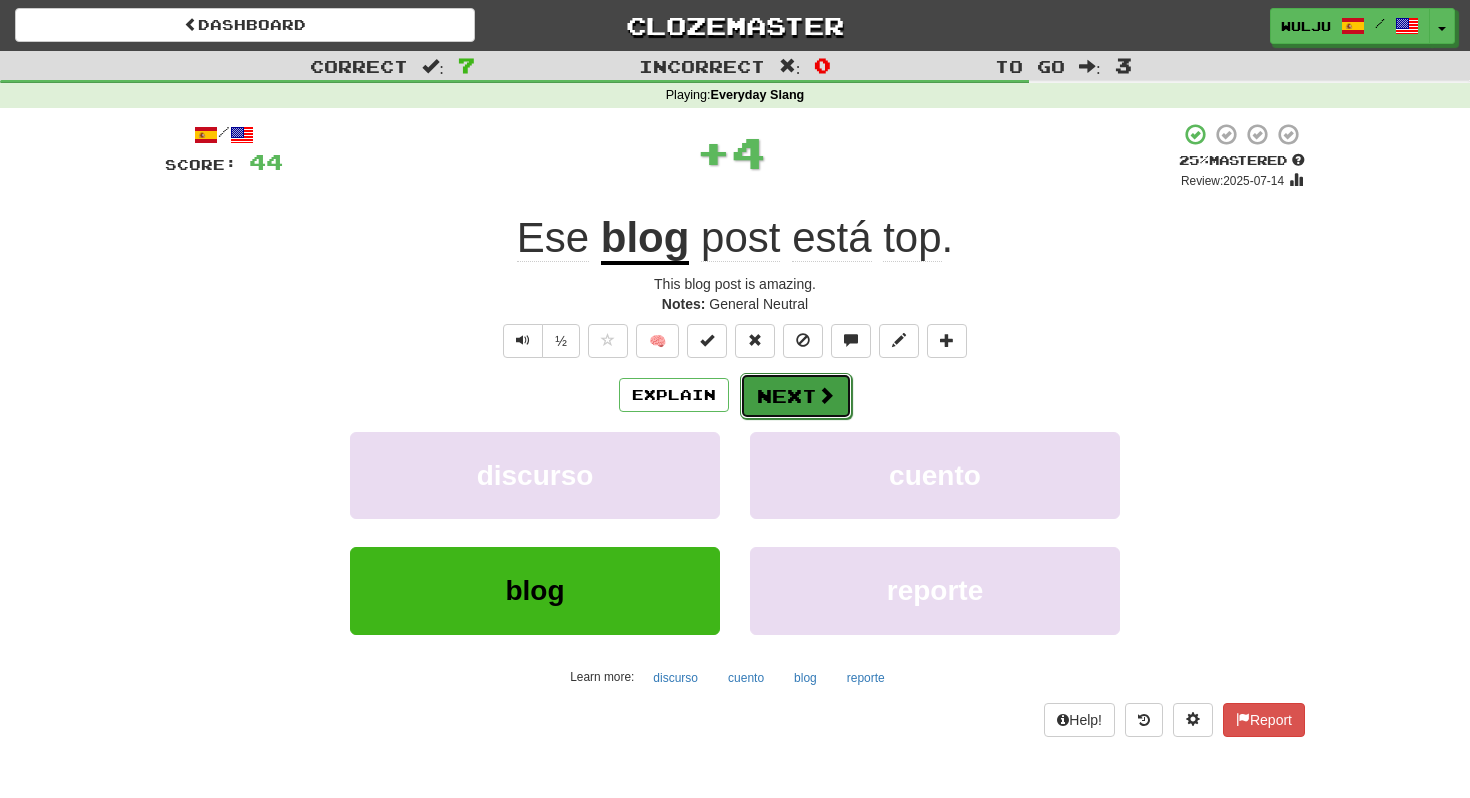 click on "Next" at bounding box center [796, 396] 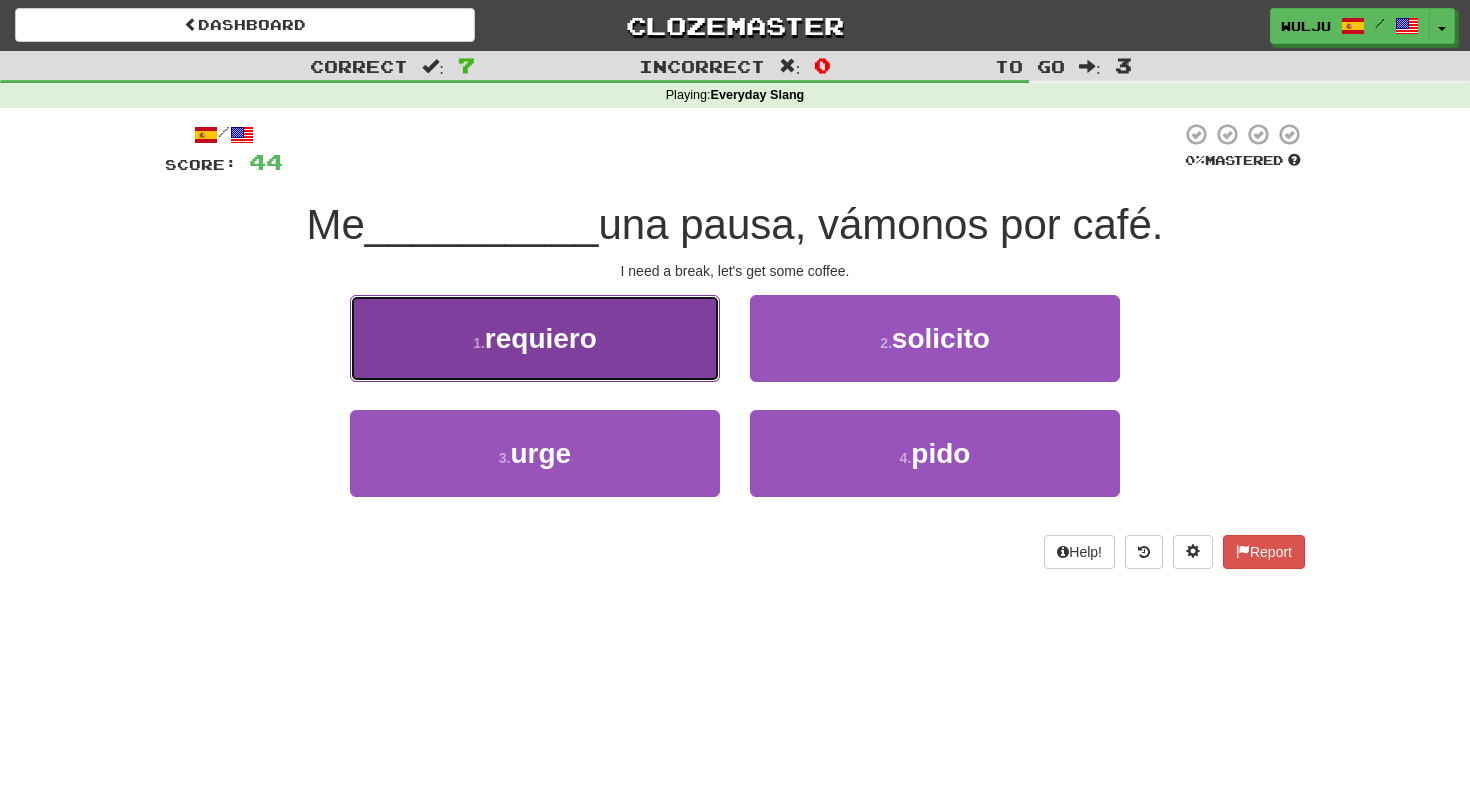 click on "1 . requiero" at bounding box center [535, 338] 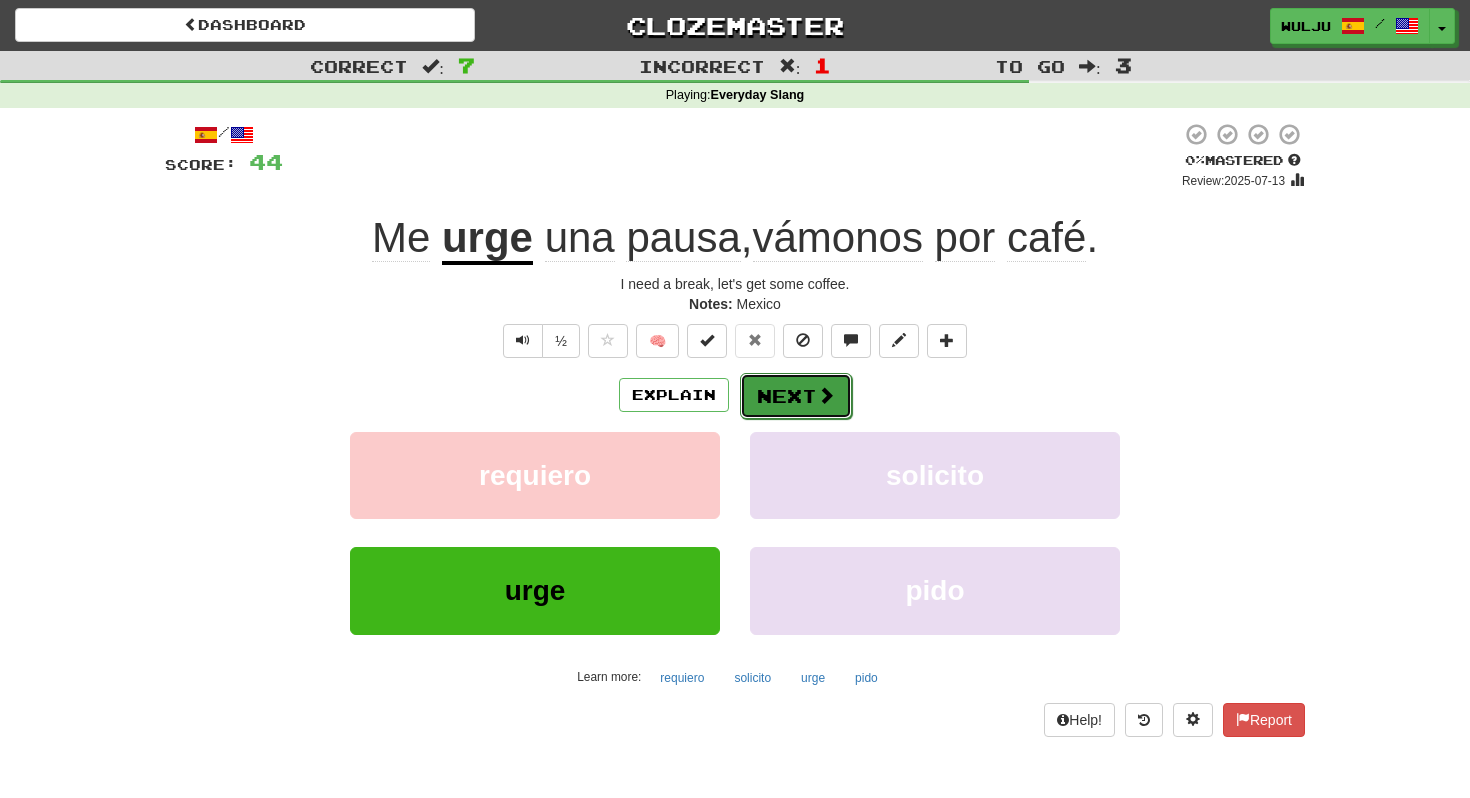 click on "Next" at bounding box center (796, 396) 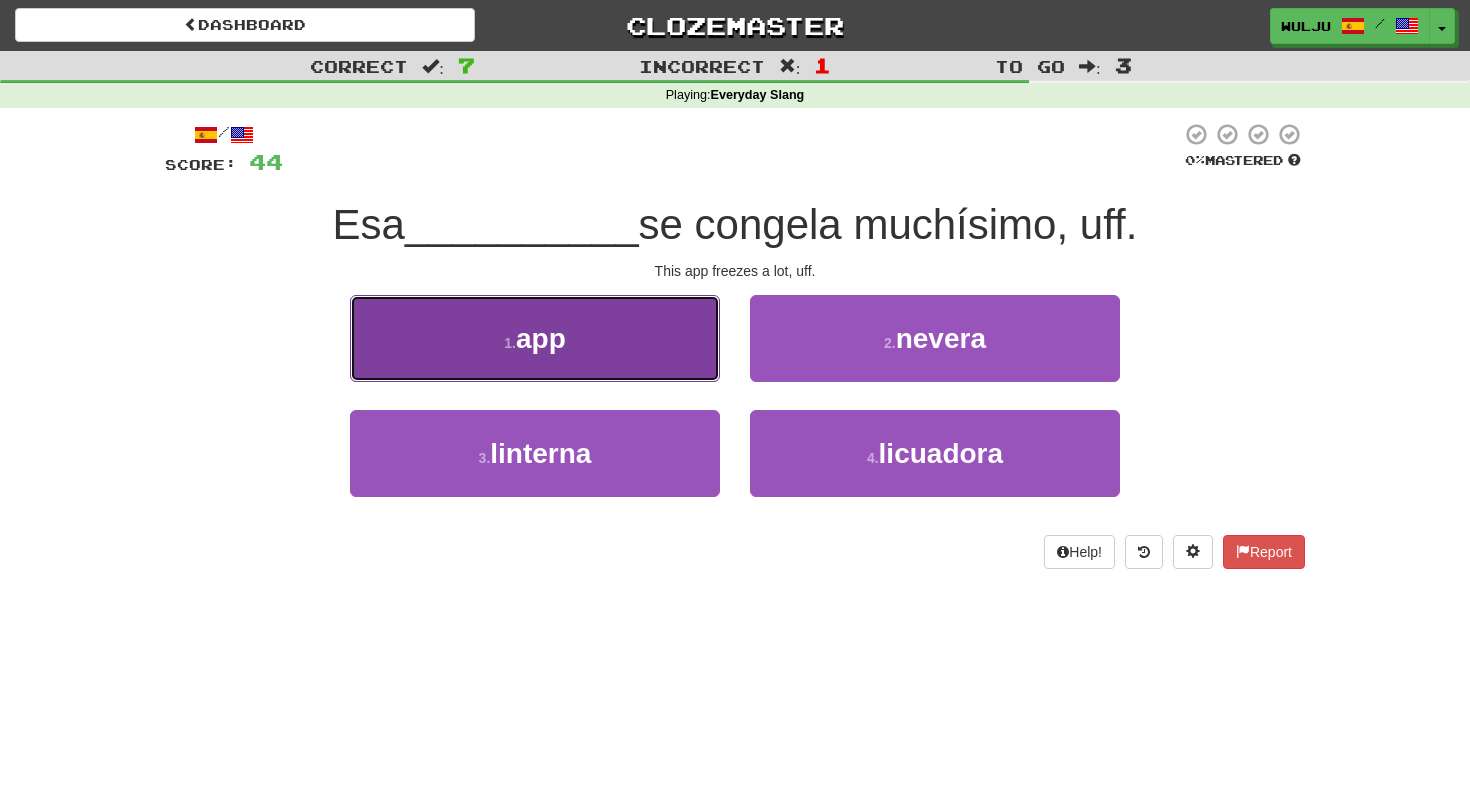 click on "1 .  app" at bounding box center [535, 338] 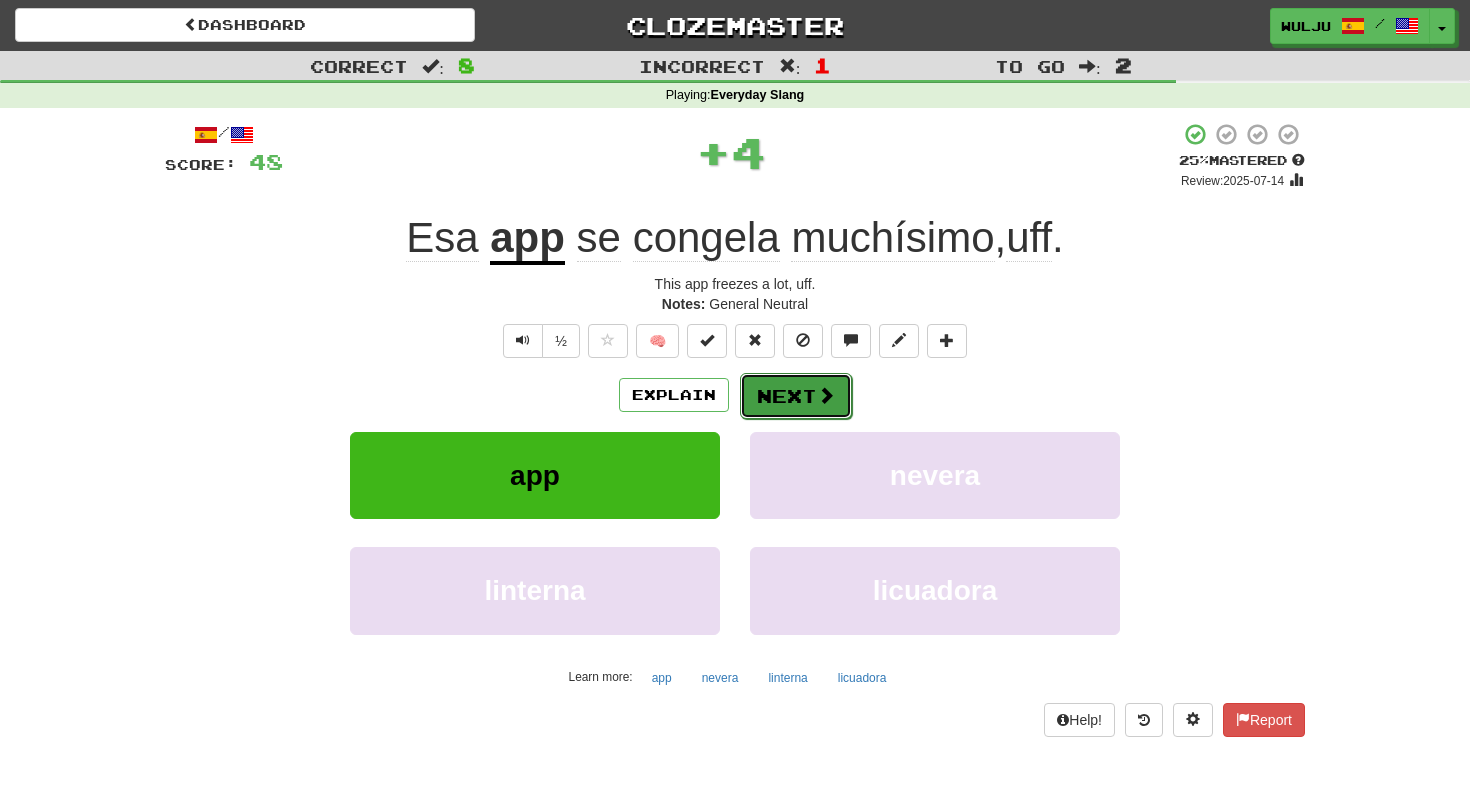 click on "Next" at bounding box center [796, 396] 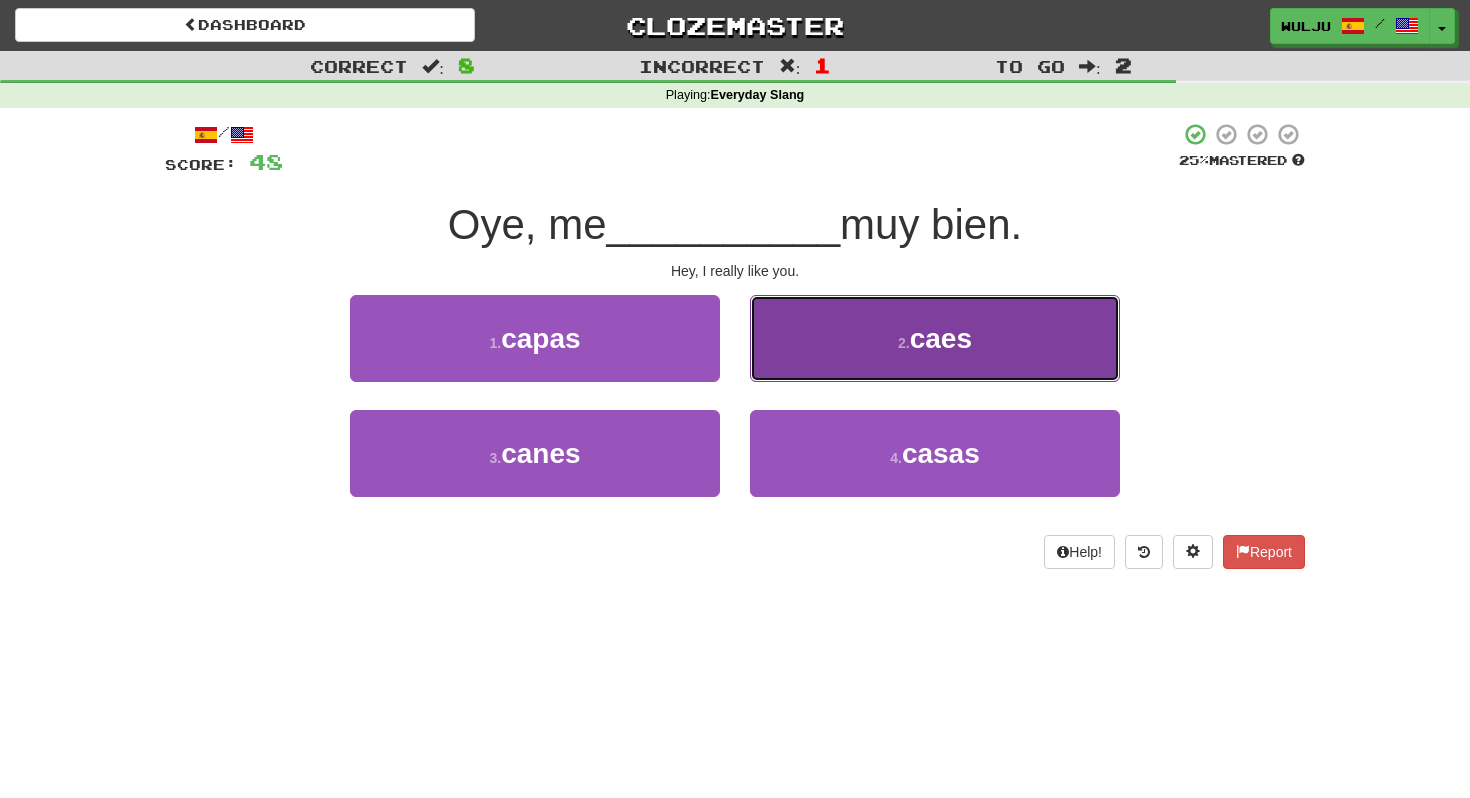 click on "2 .  caes" at bounding box center [935, 338] 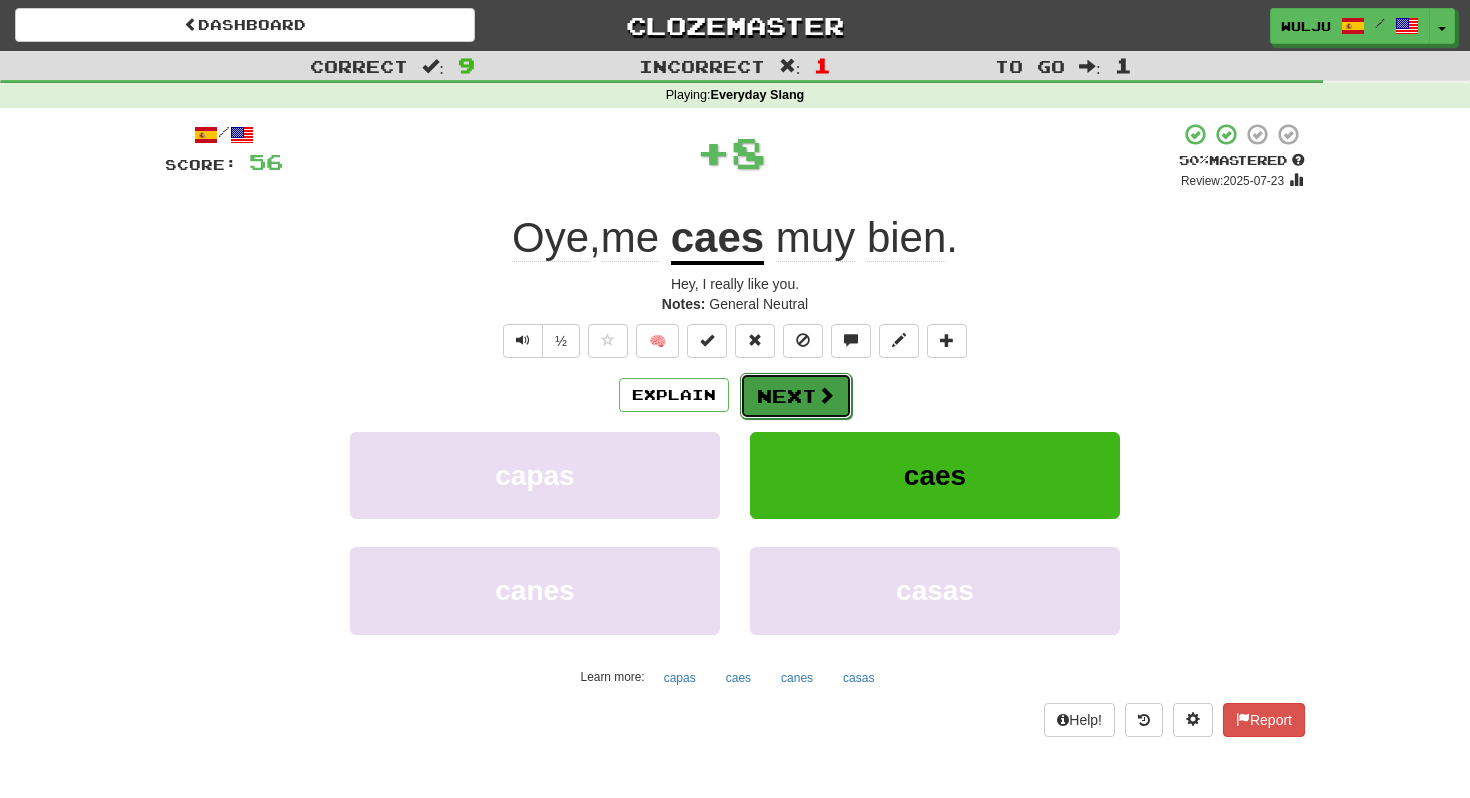 click on "Next" at bounding box center [796, 396] 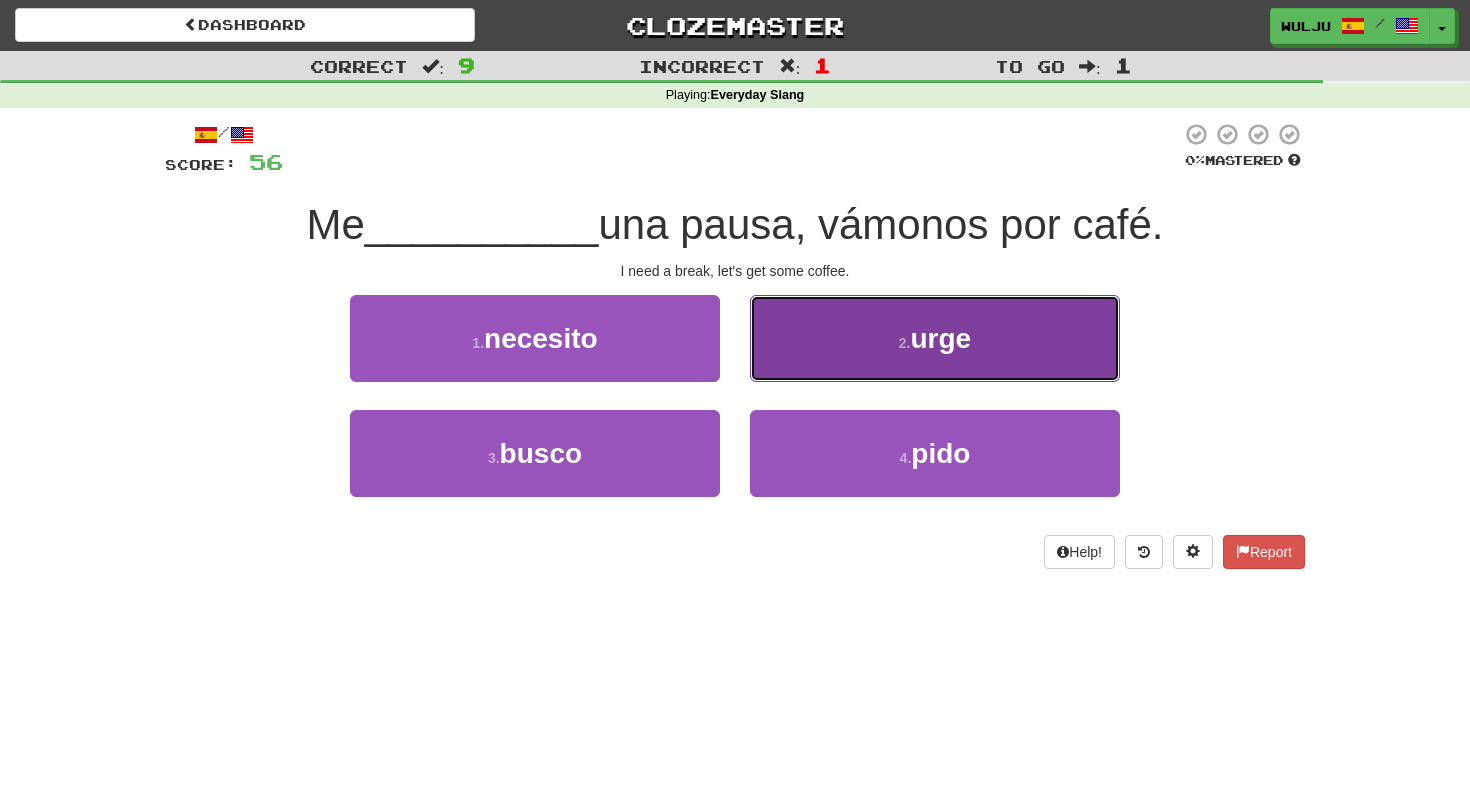 click on "2 . urge" at bounding box center (935, 338) 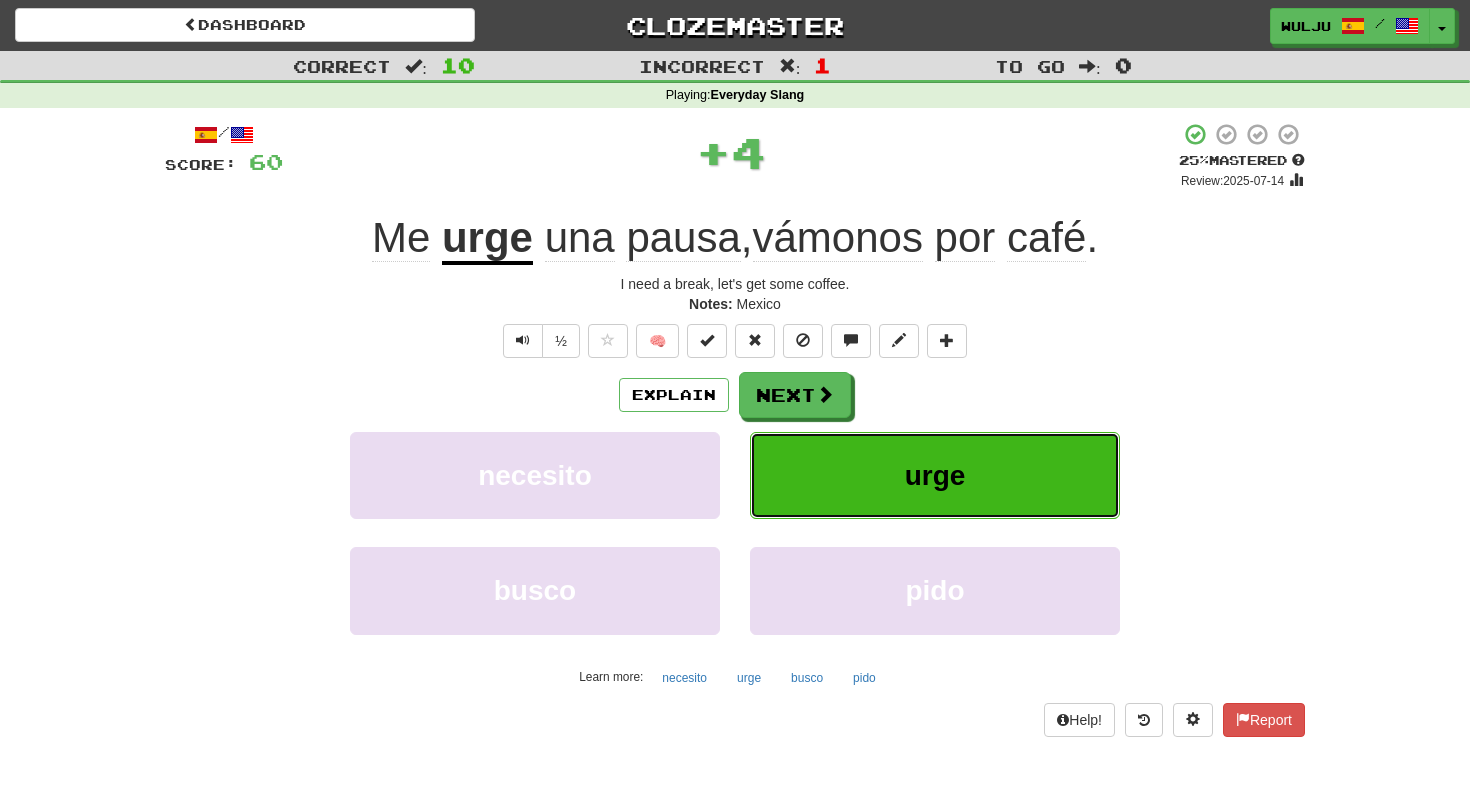 type 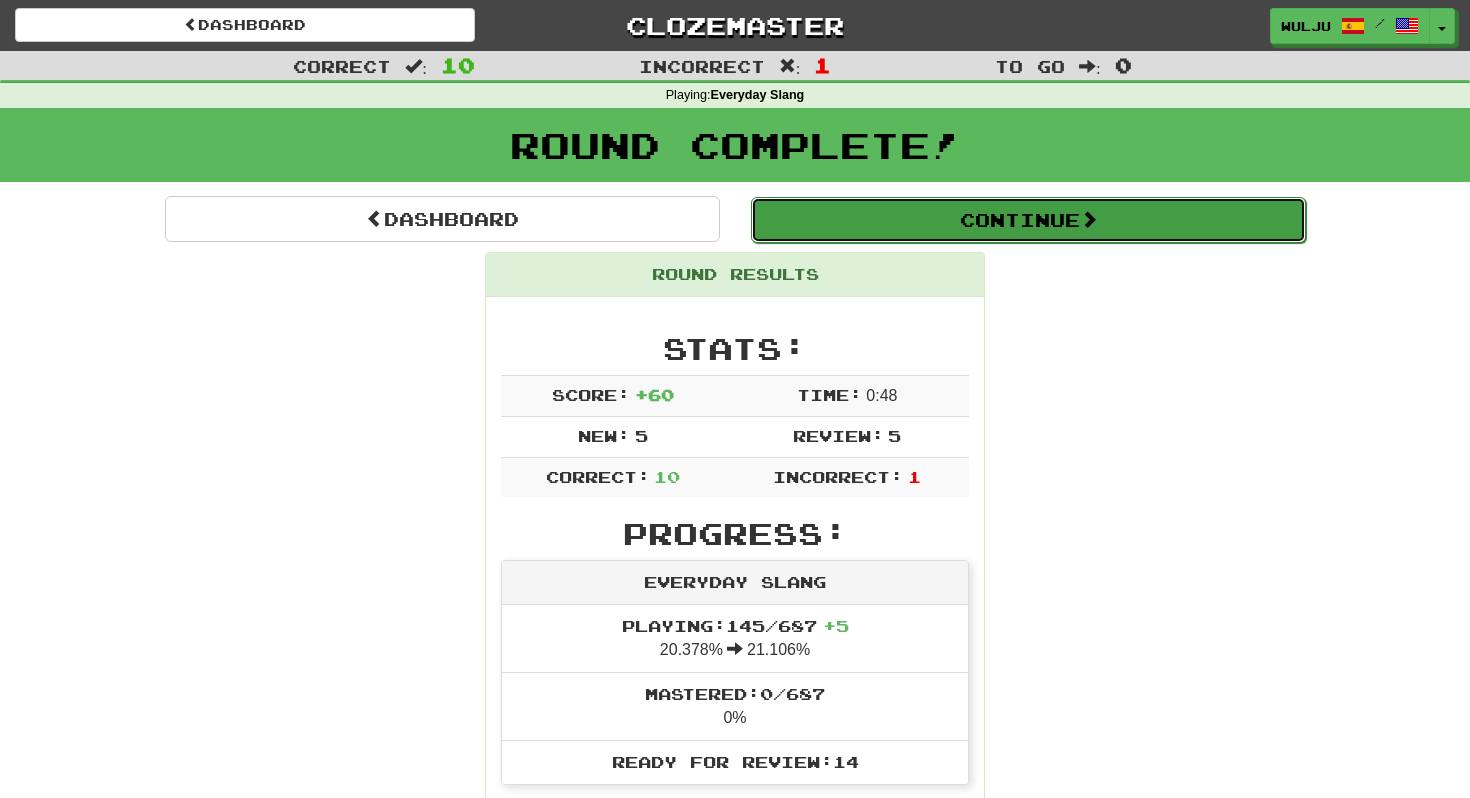 click on "Continue" at bounding box center [1028, 220] 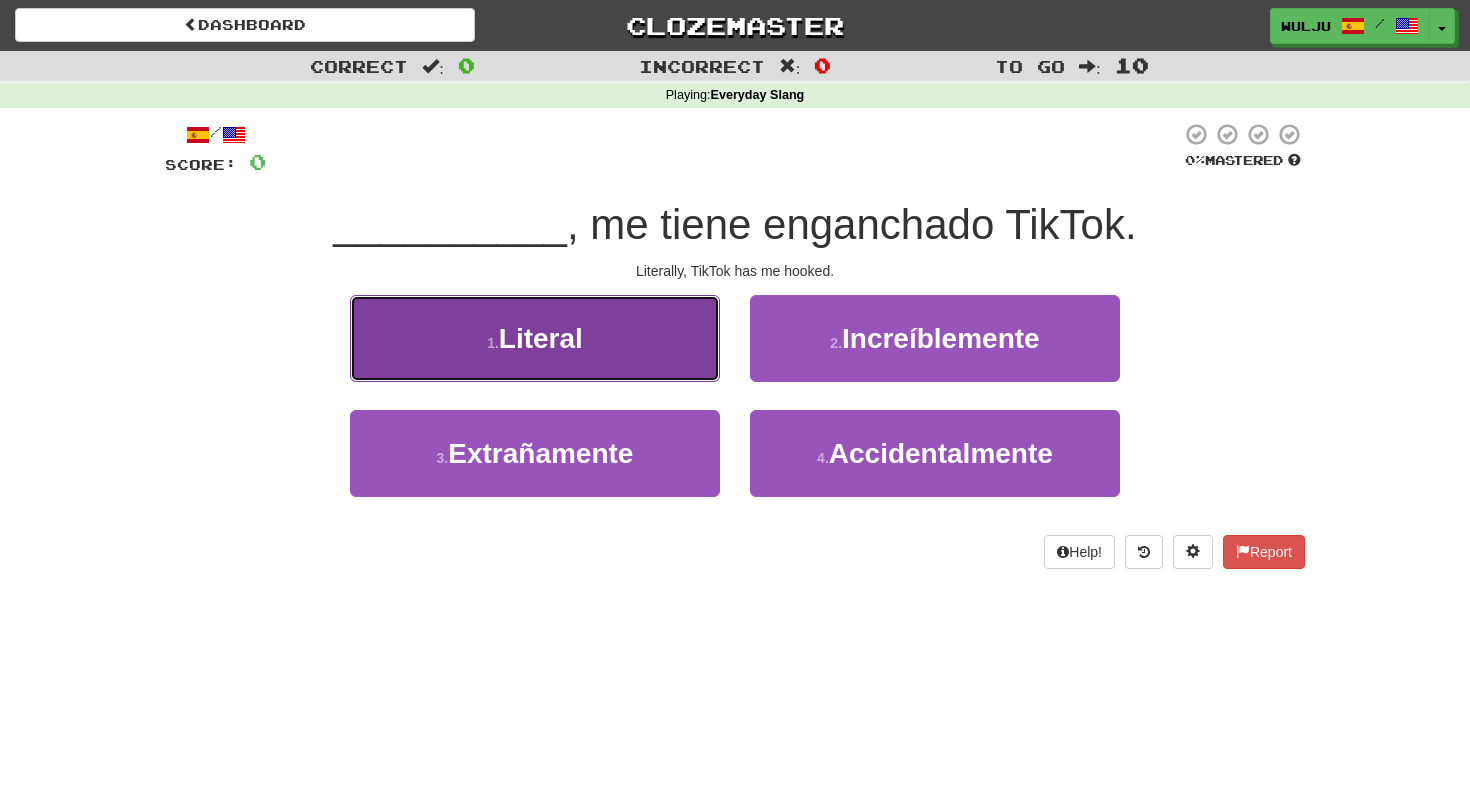 click on "Literal" at bounding box center [541, 338] 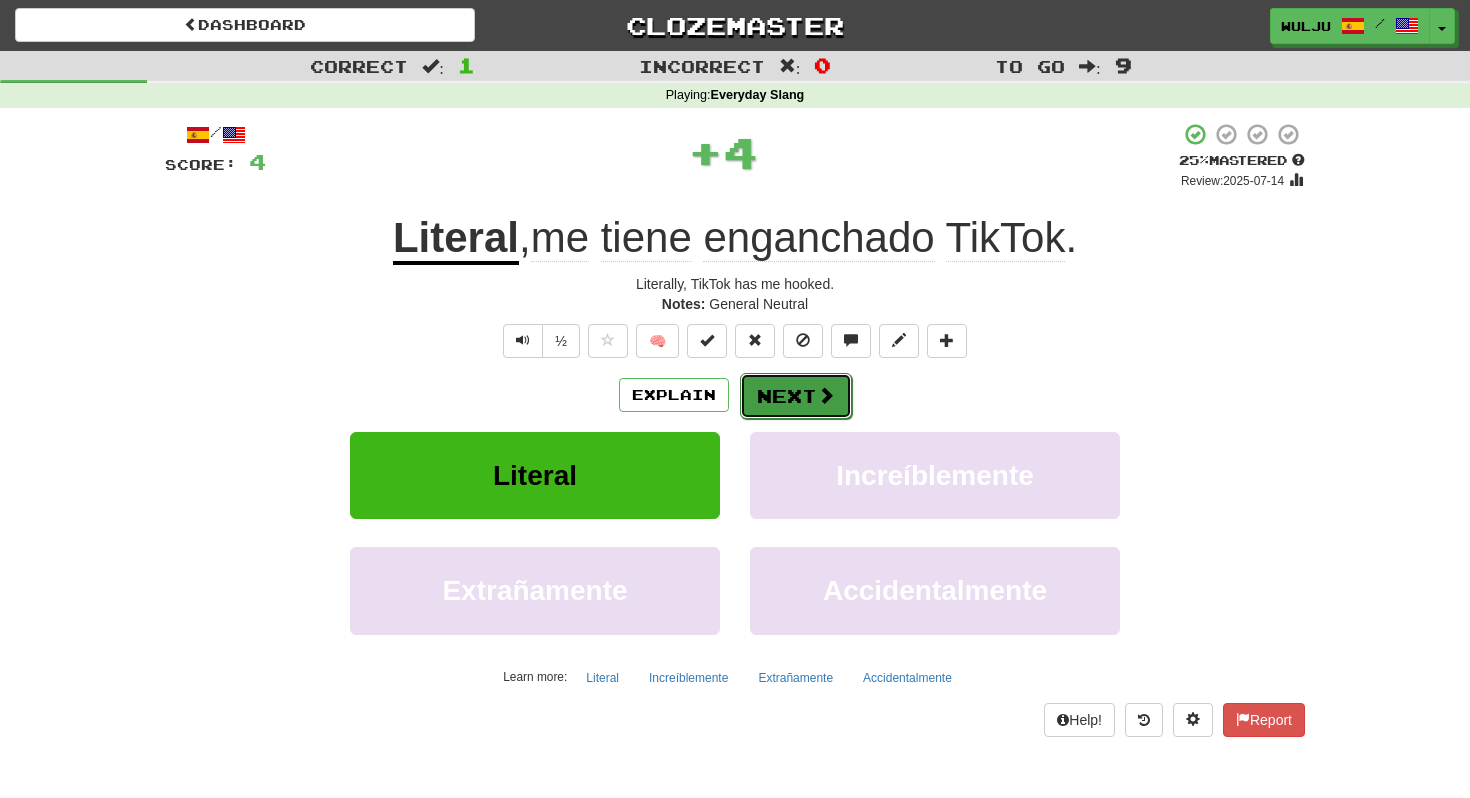 click on "Next" at bounding box center (796, 396) 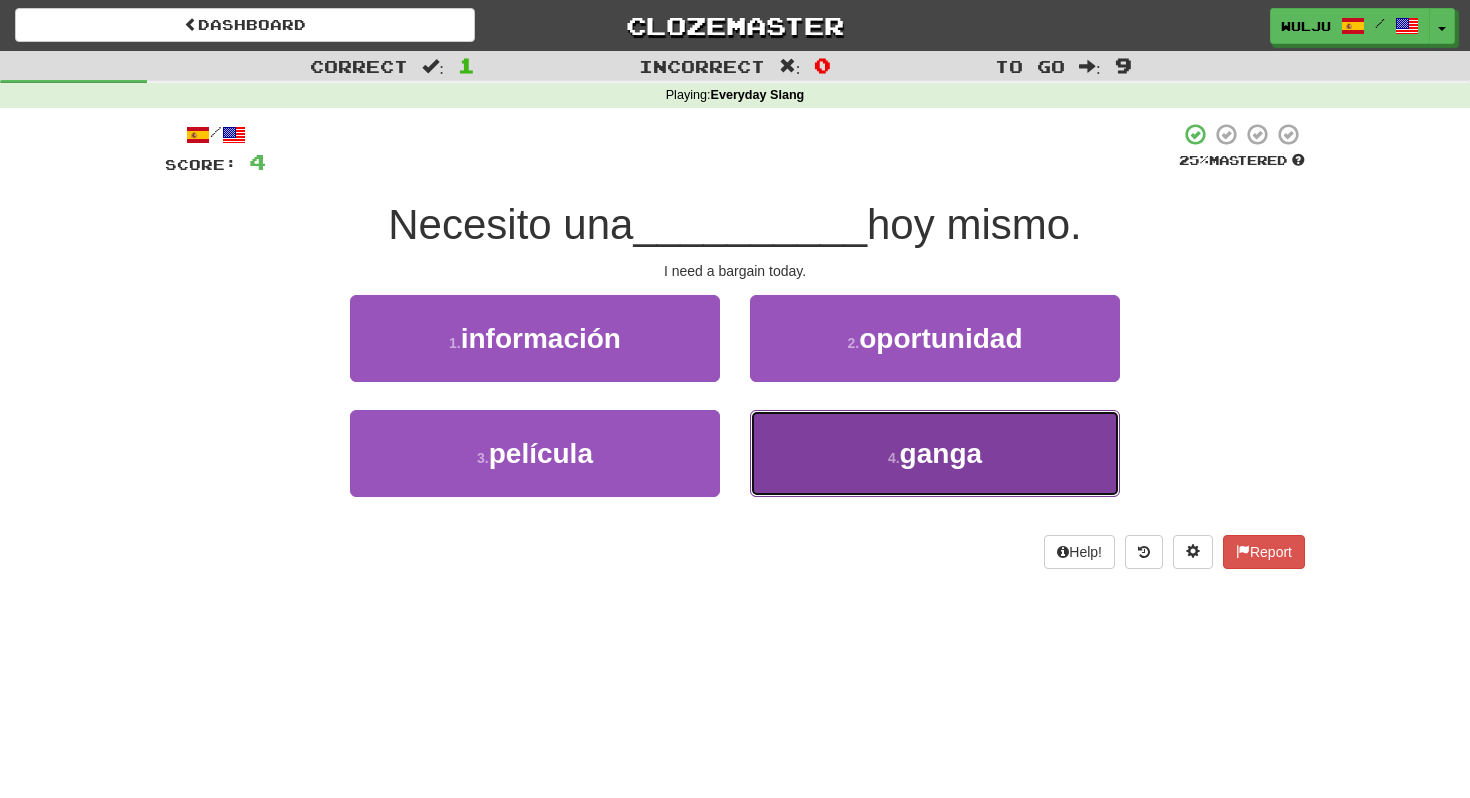 click on "4 . ganga" at bounding box center (935, 453) 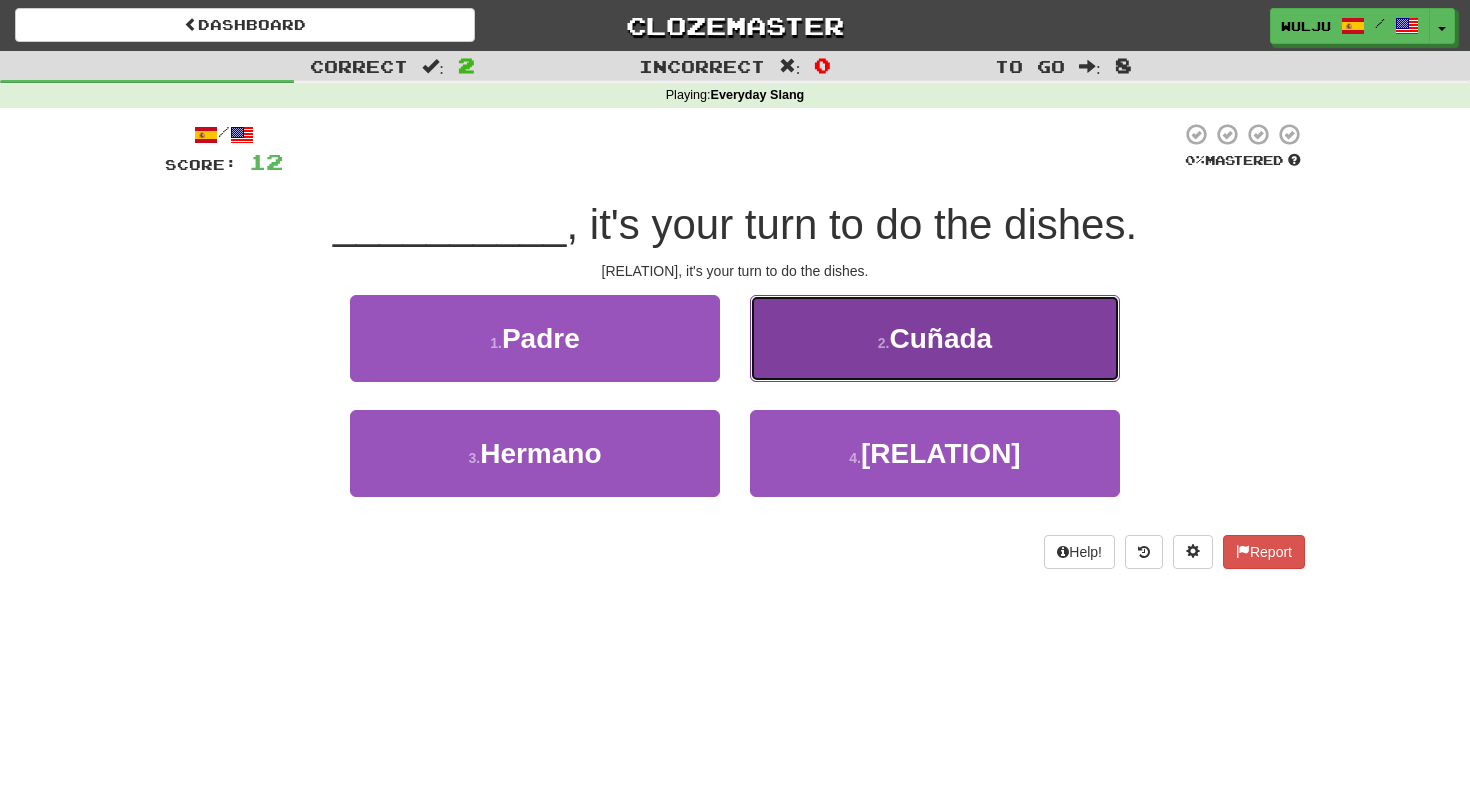 click on "[RELATION]" at bounding box center [935, 338] 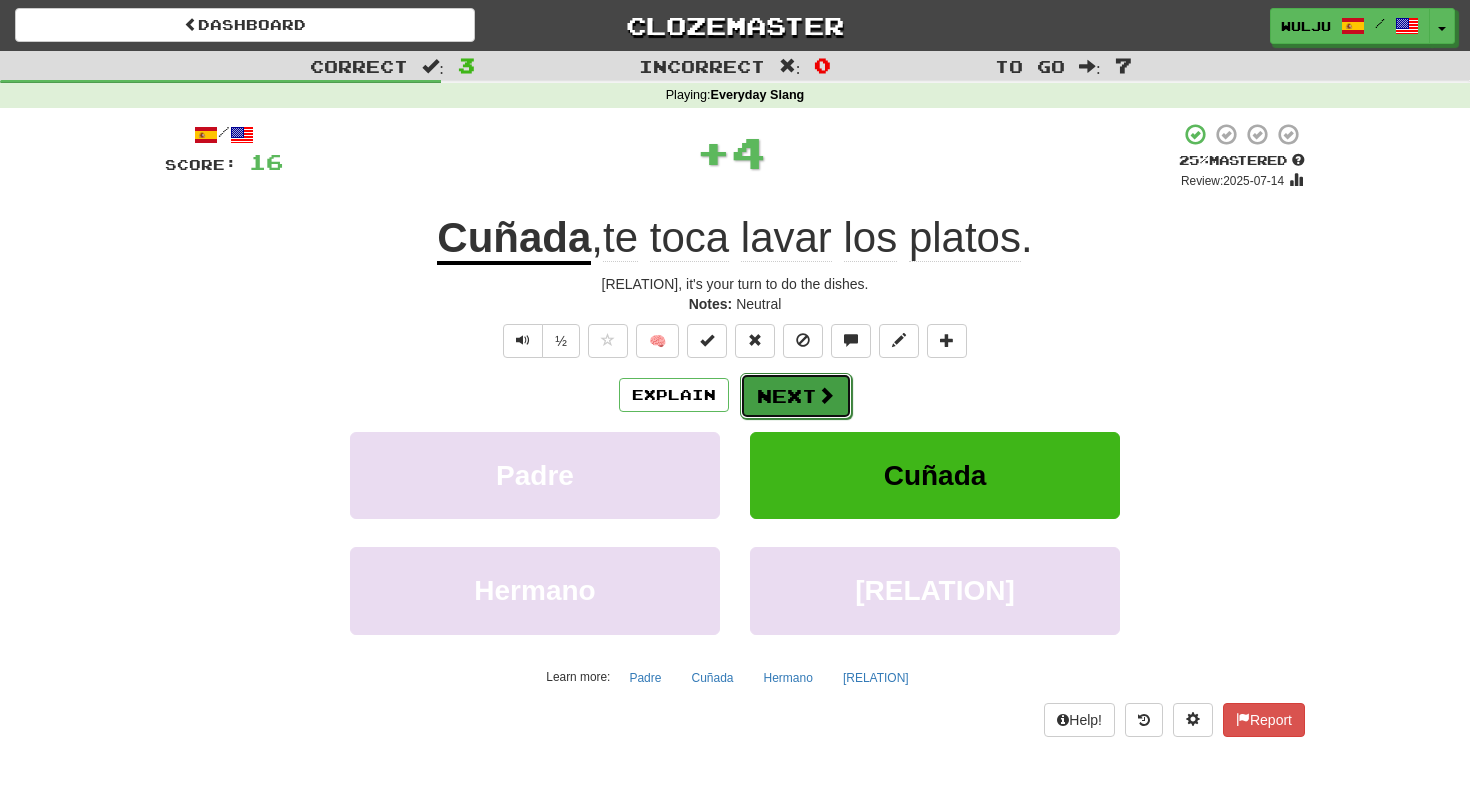 click on "Next" at bounding box center [796, 396] 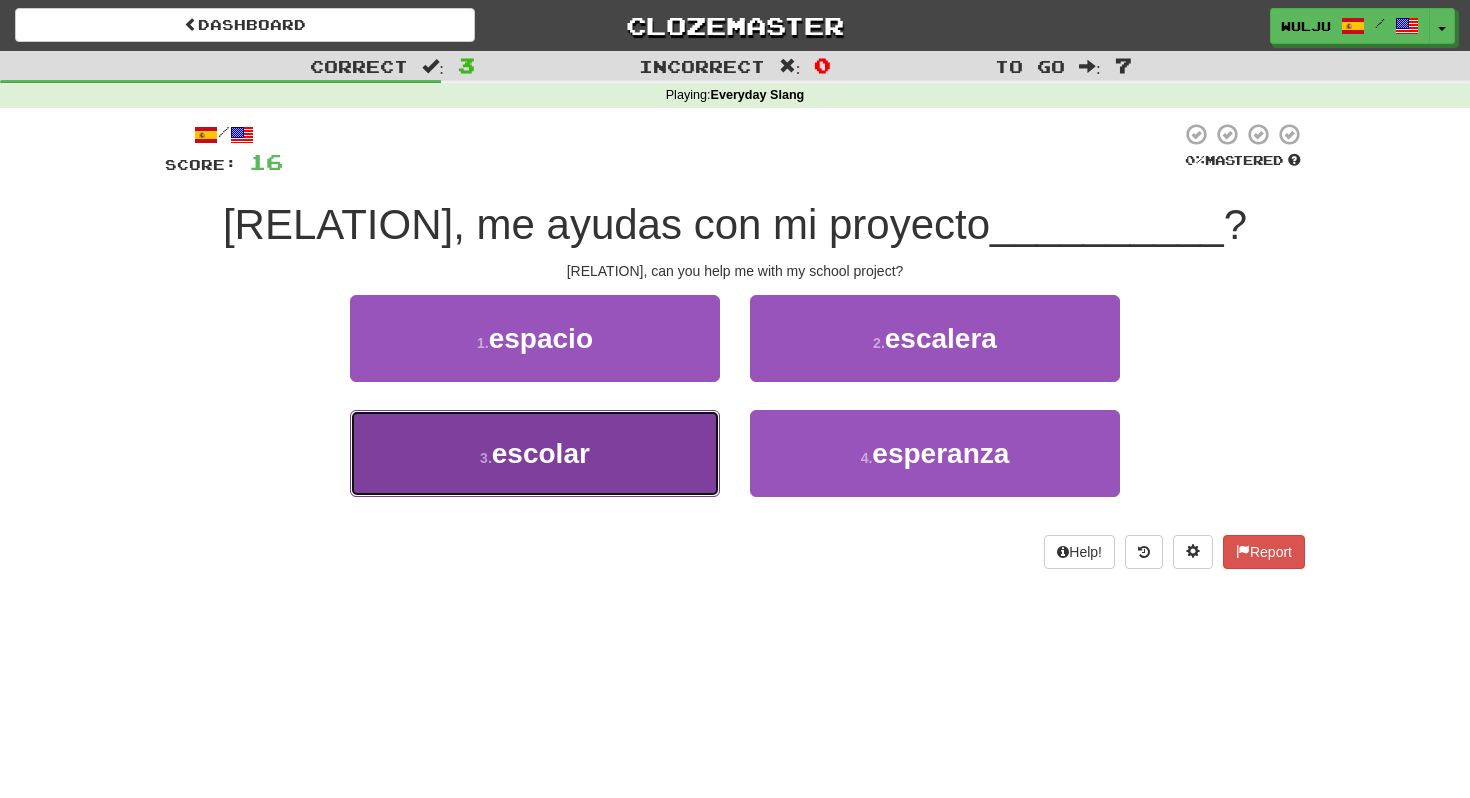 click on "3 . escolar" at bounding box center [535, 453] 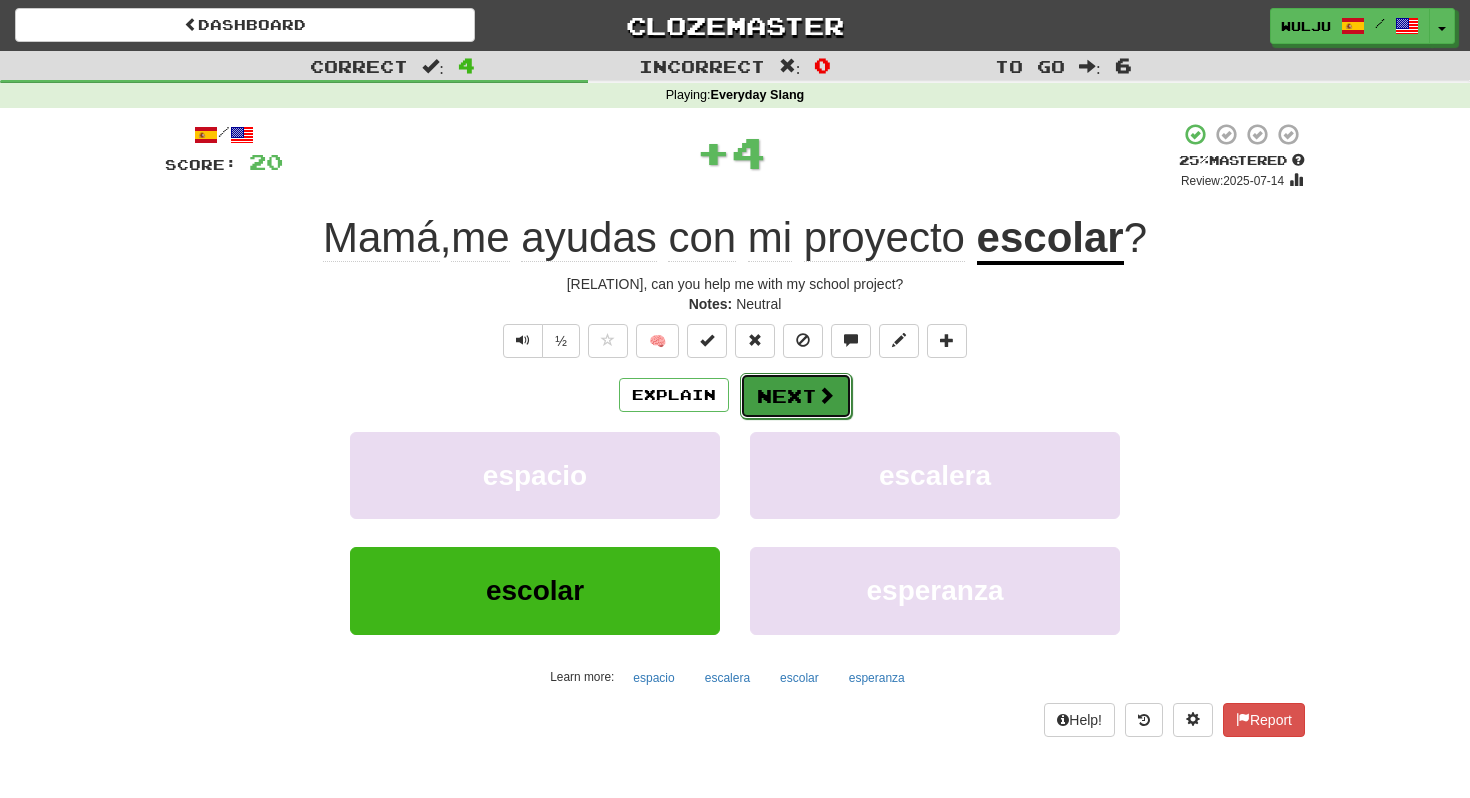 click on "Next" at bounding box center [796, 396] 